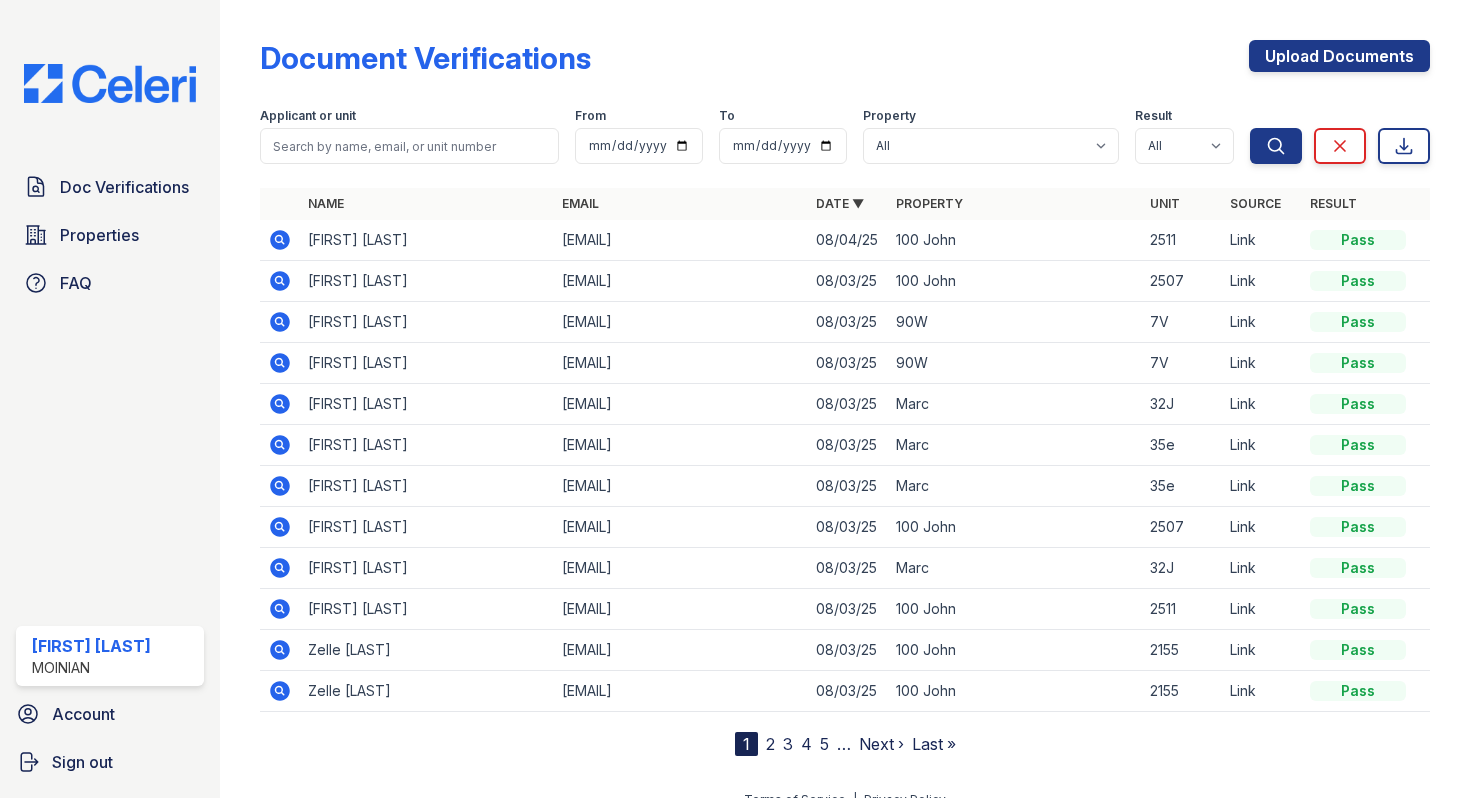 scroll, scrollTop: 0, scrollLeft: 0, axis: both 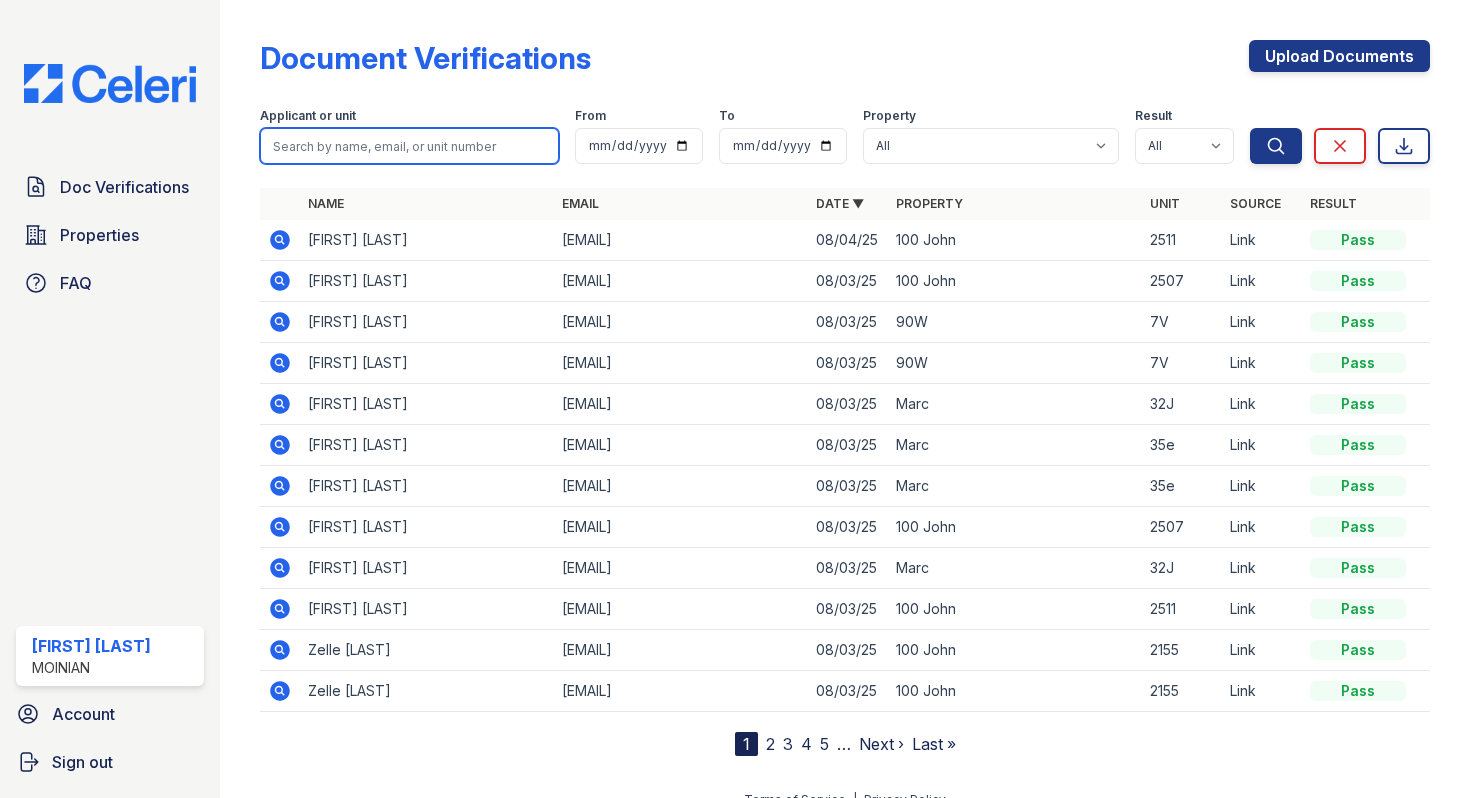 click at bounding box center (409, 146) 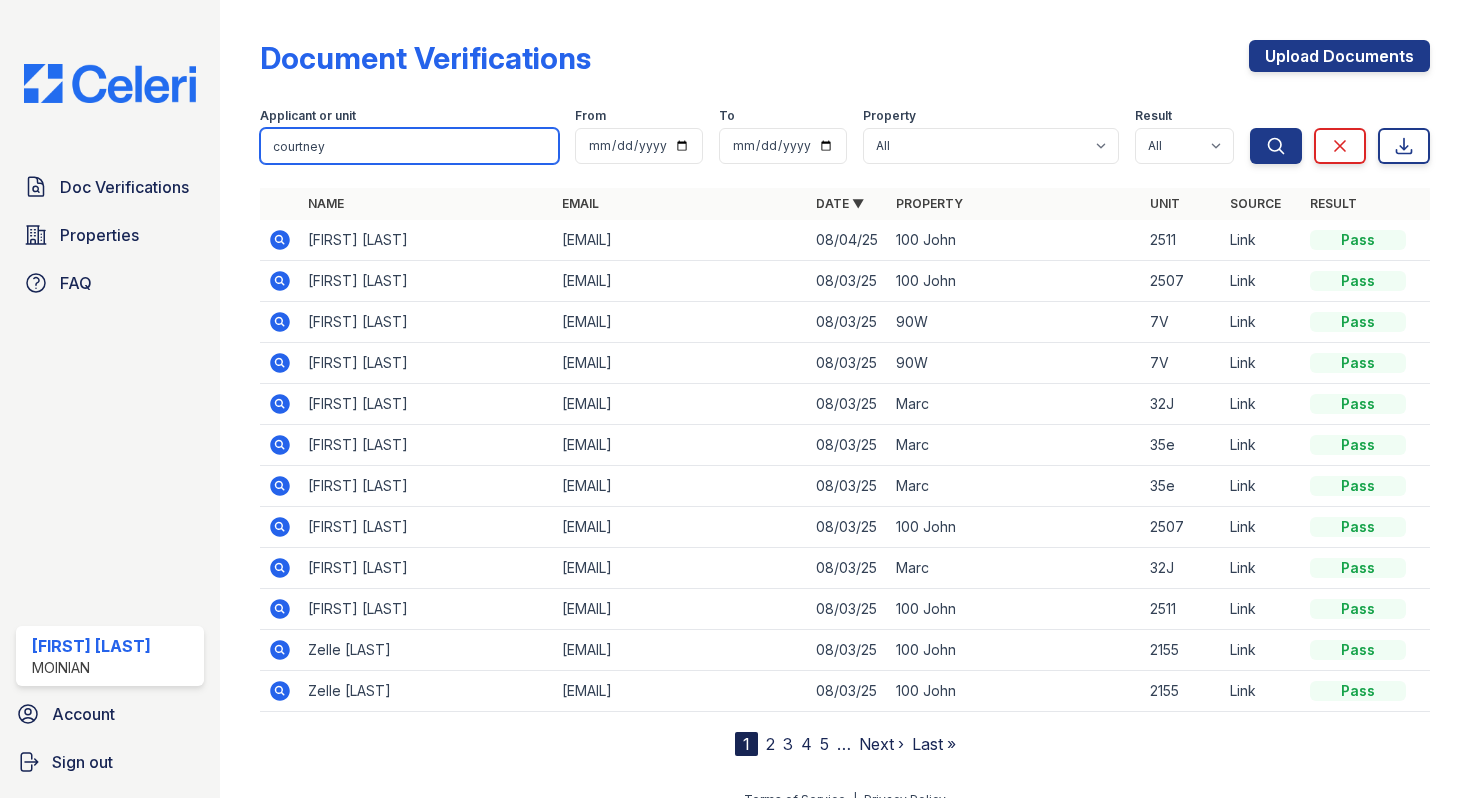type on "courtney" 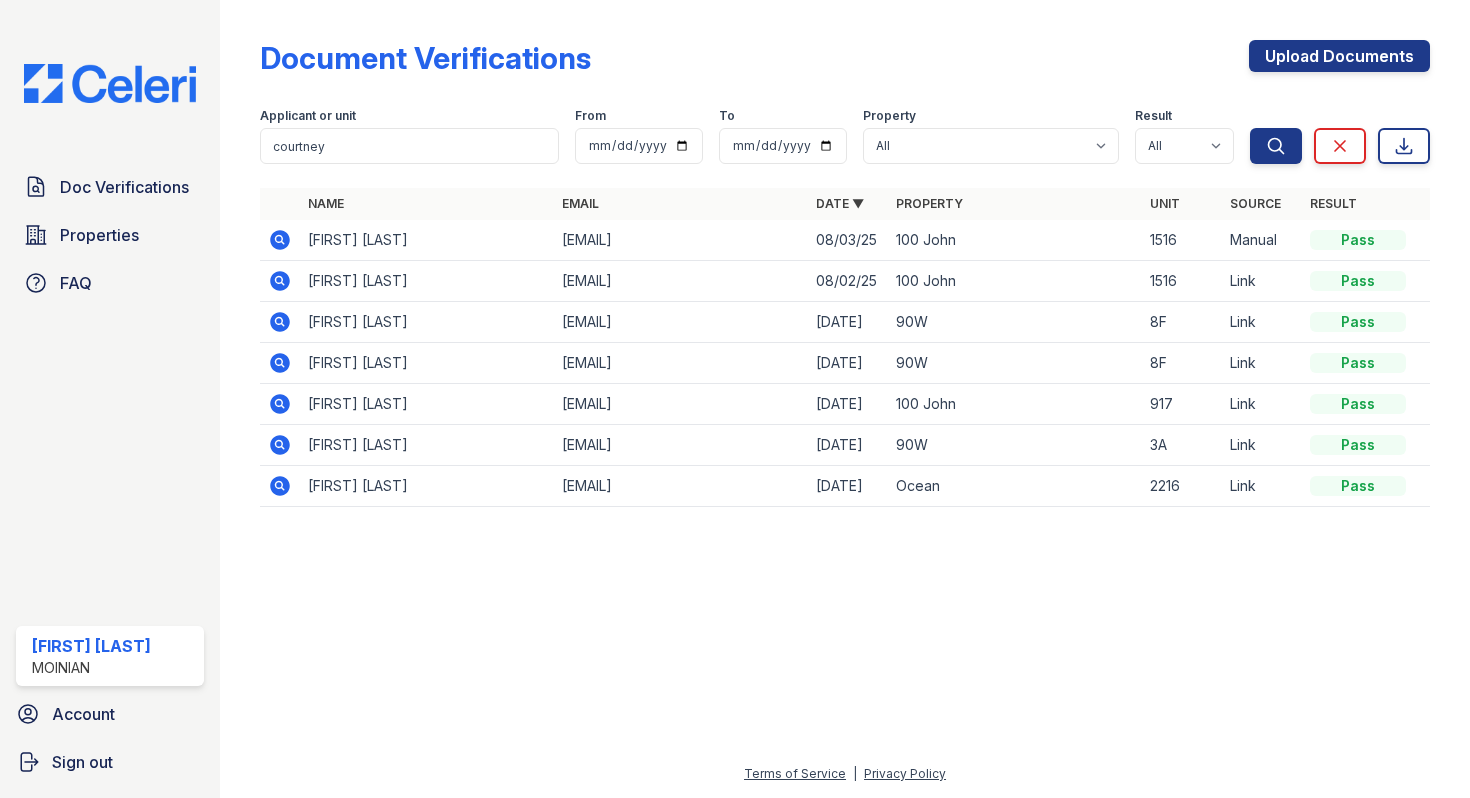click 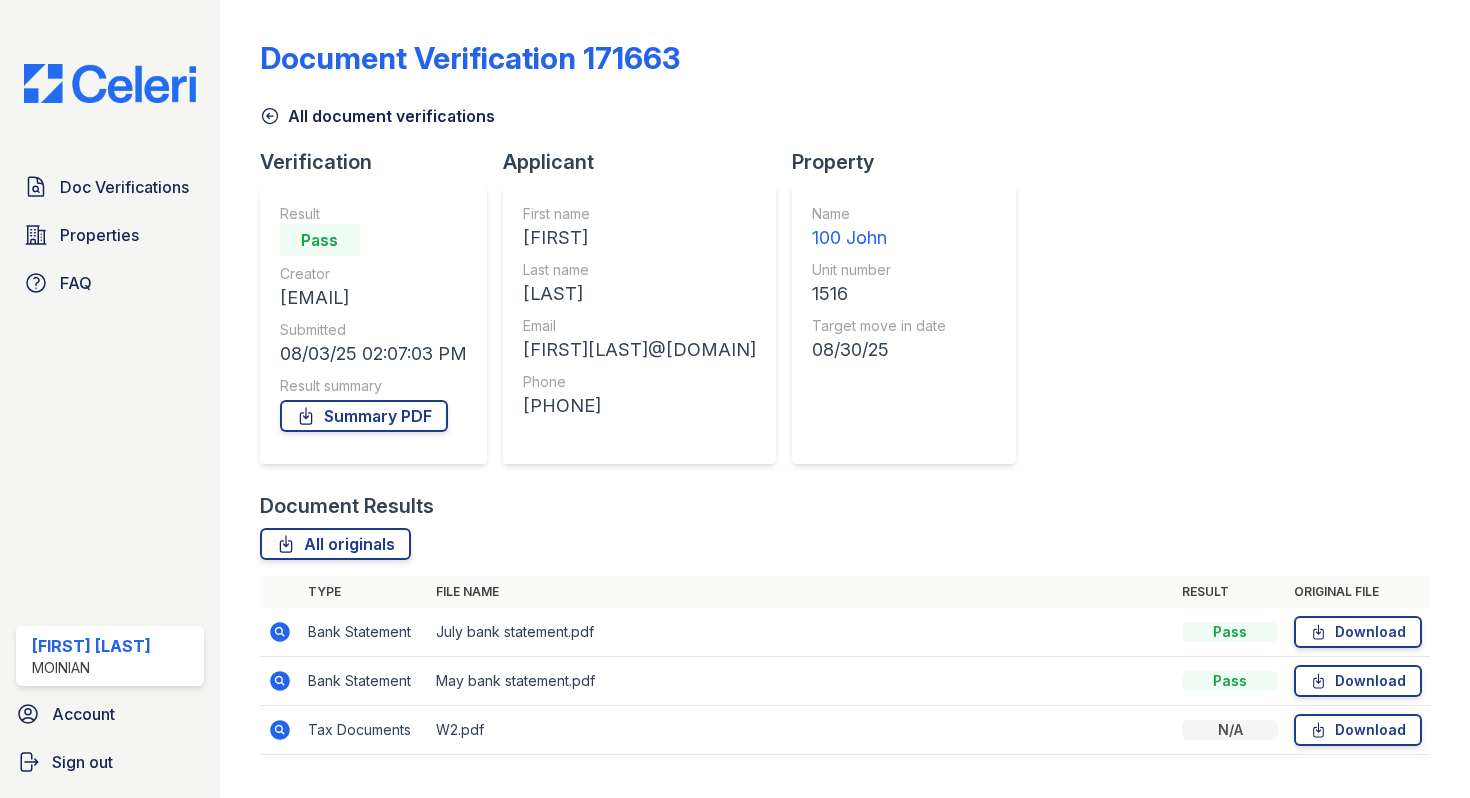 scroll, scrollTop: 0, scrollLeft: 0, axis: both 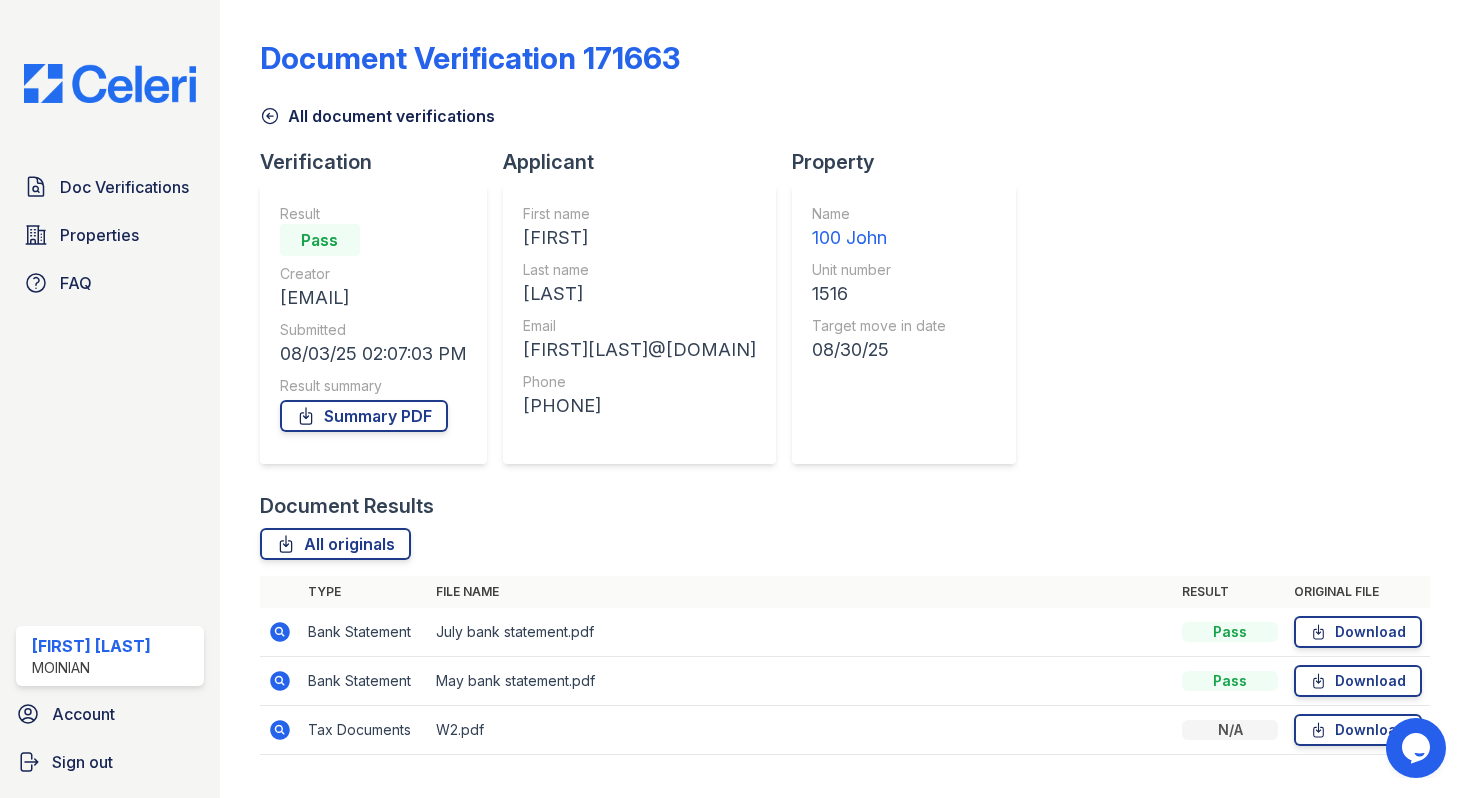 click on "Document Verification 171663
All document verifications
Verification
Result
Pass
Creator
[EMAIL]
Submitted
[DATE] [TIME]
Result summary
Summary PDF
Applicant
First name
[FIRST]
Last name
[LAST]
Email
[EMAIL]
Phone
[PHONE]
Property
Name
100 John
Unit number
1516
Target move in date
[DATE]
Document Results
All originals
Type
File name
Result
Original file
Bank Statement
Pass" at bounding box center (845, 391) 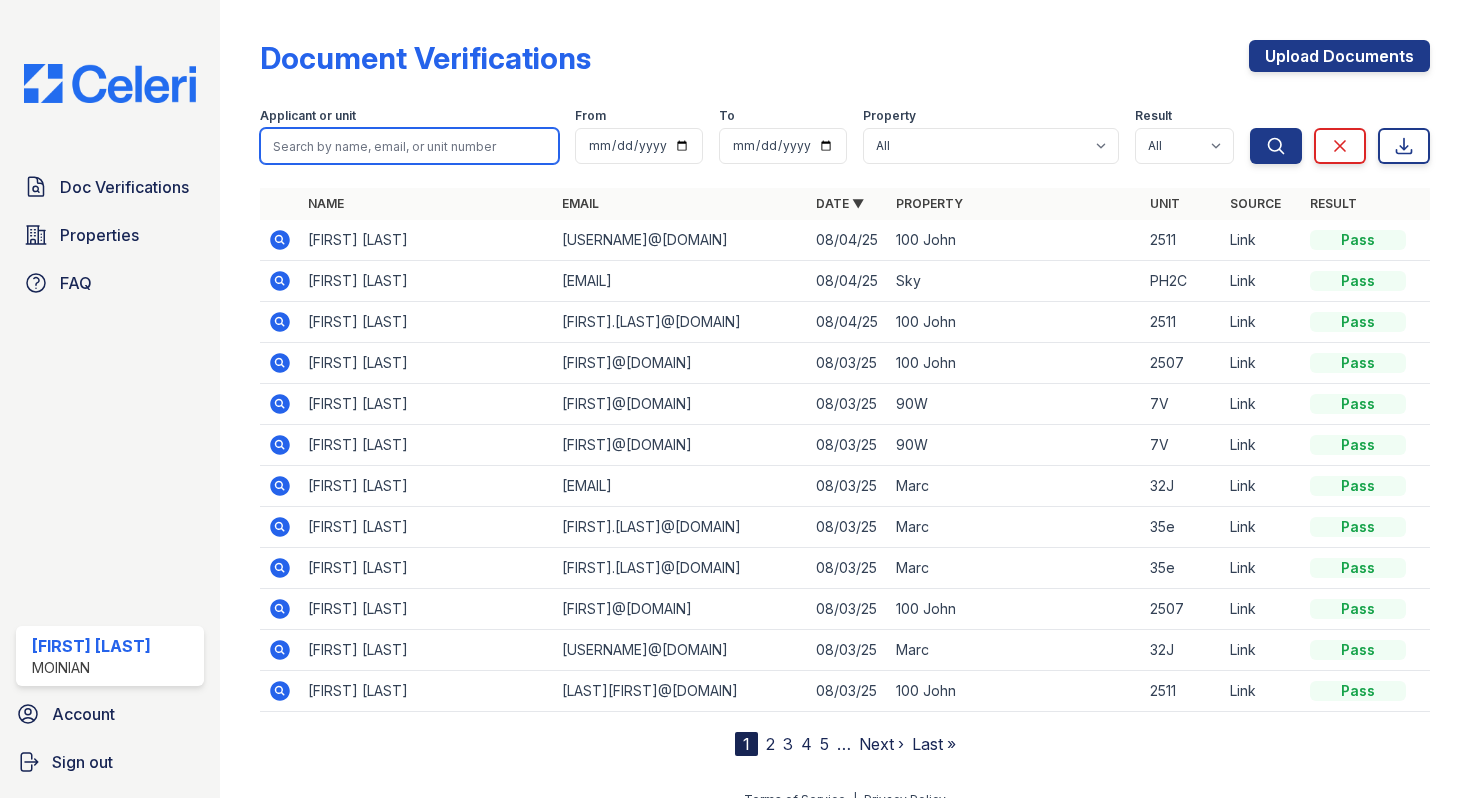 click at bounding box center [409, 146] 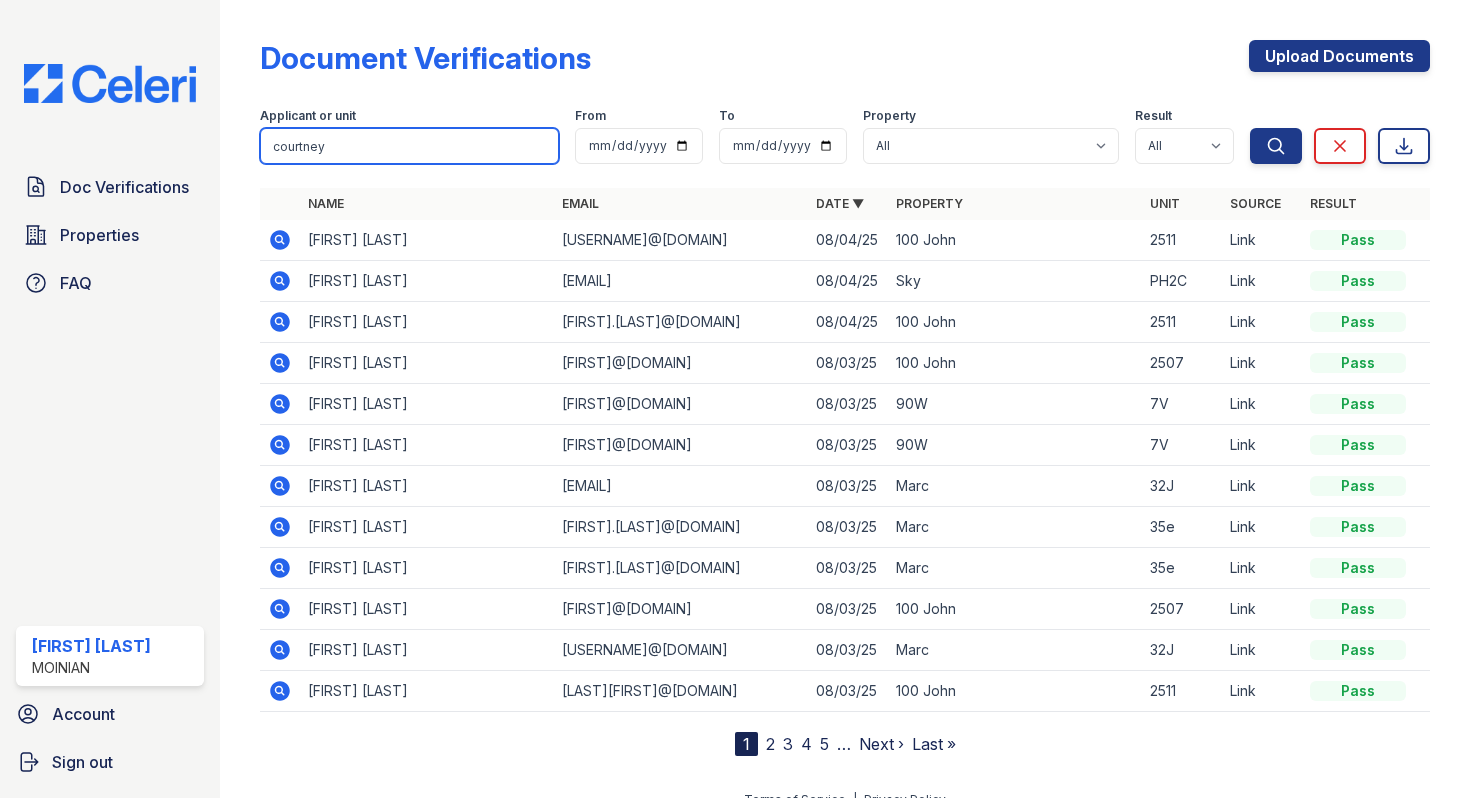 type on "courtney" 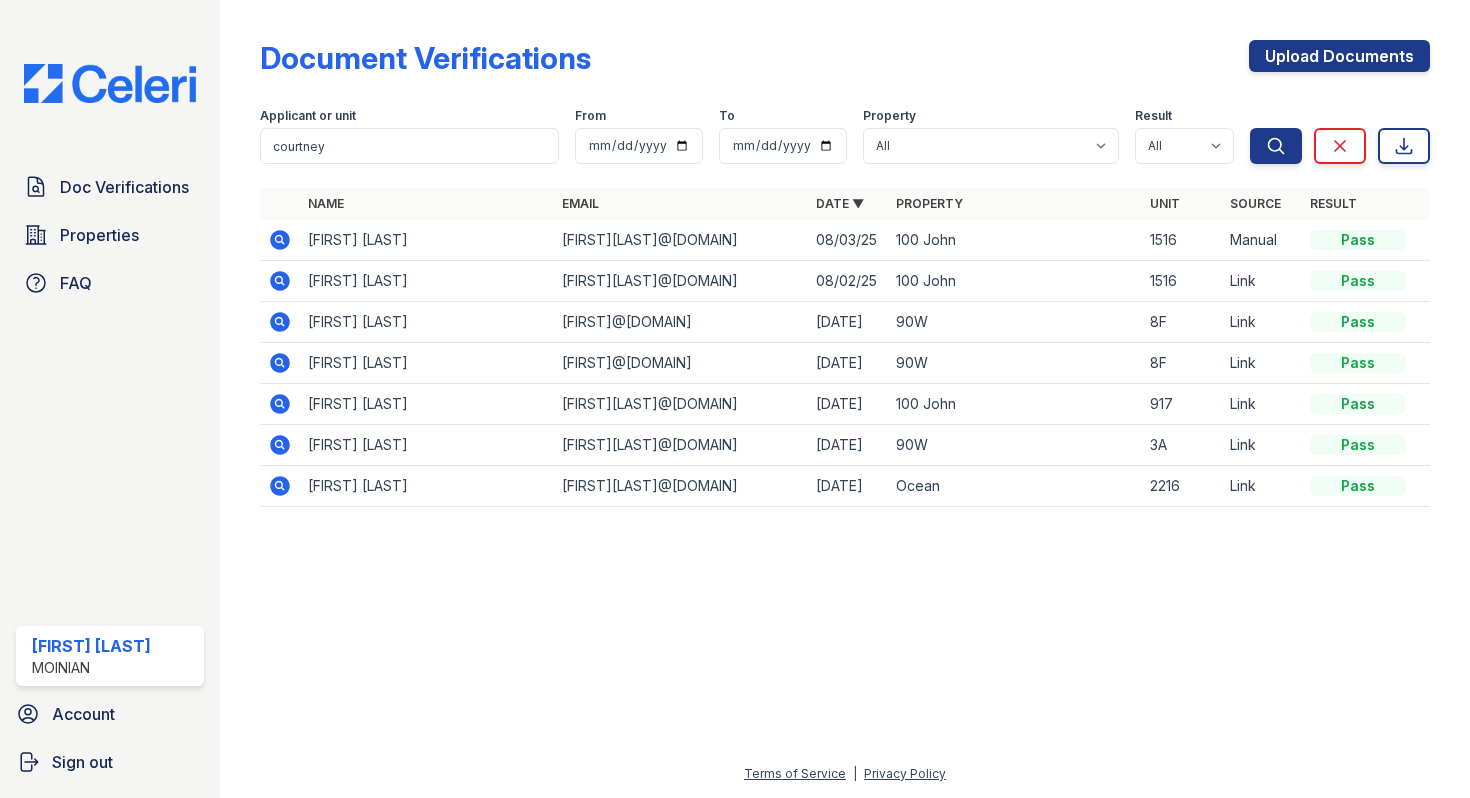 click 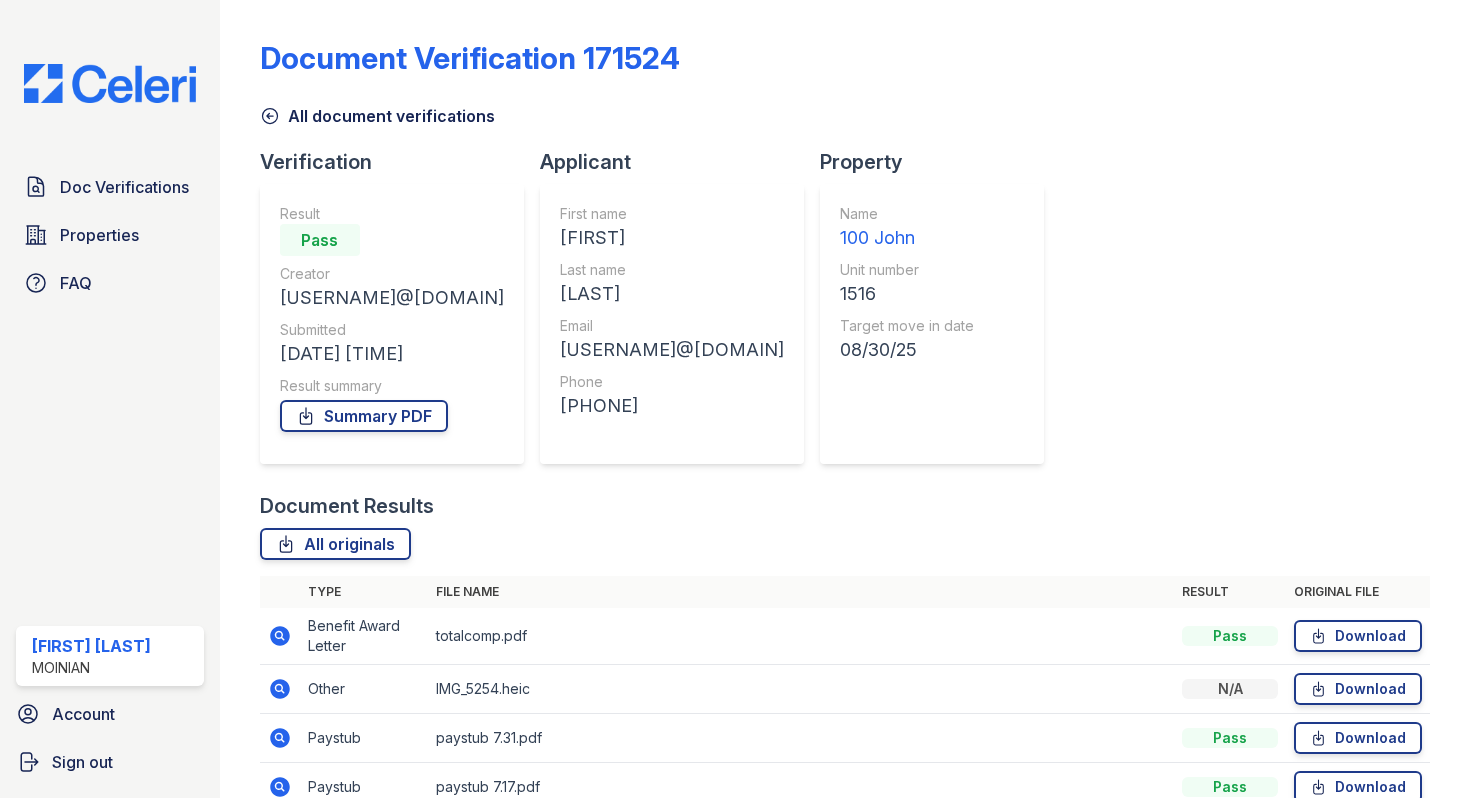 scroll, scrollTop: 0, scrollLeft: 0, axis: both 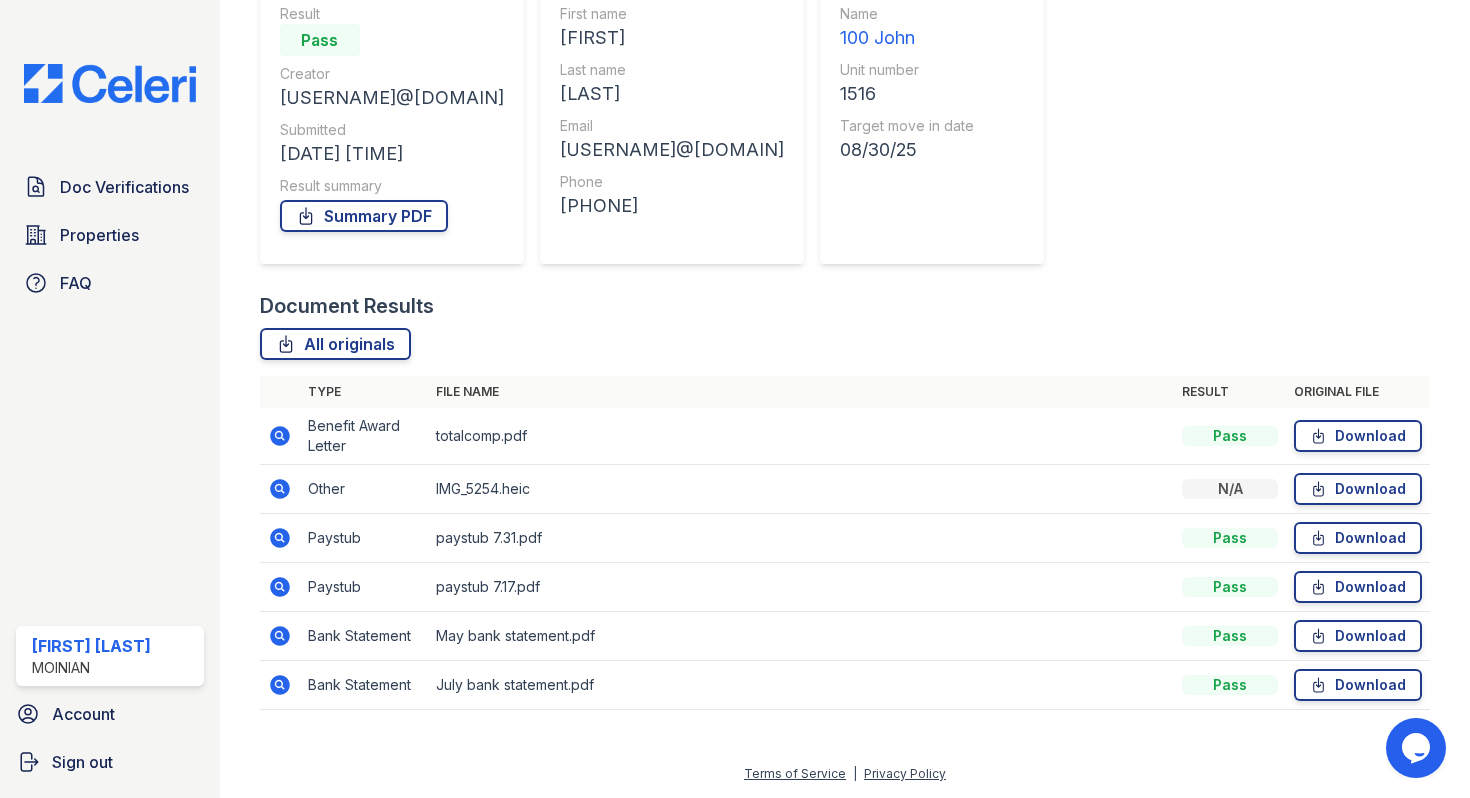 click 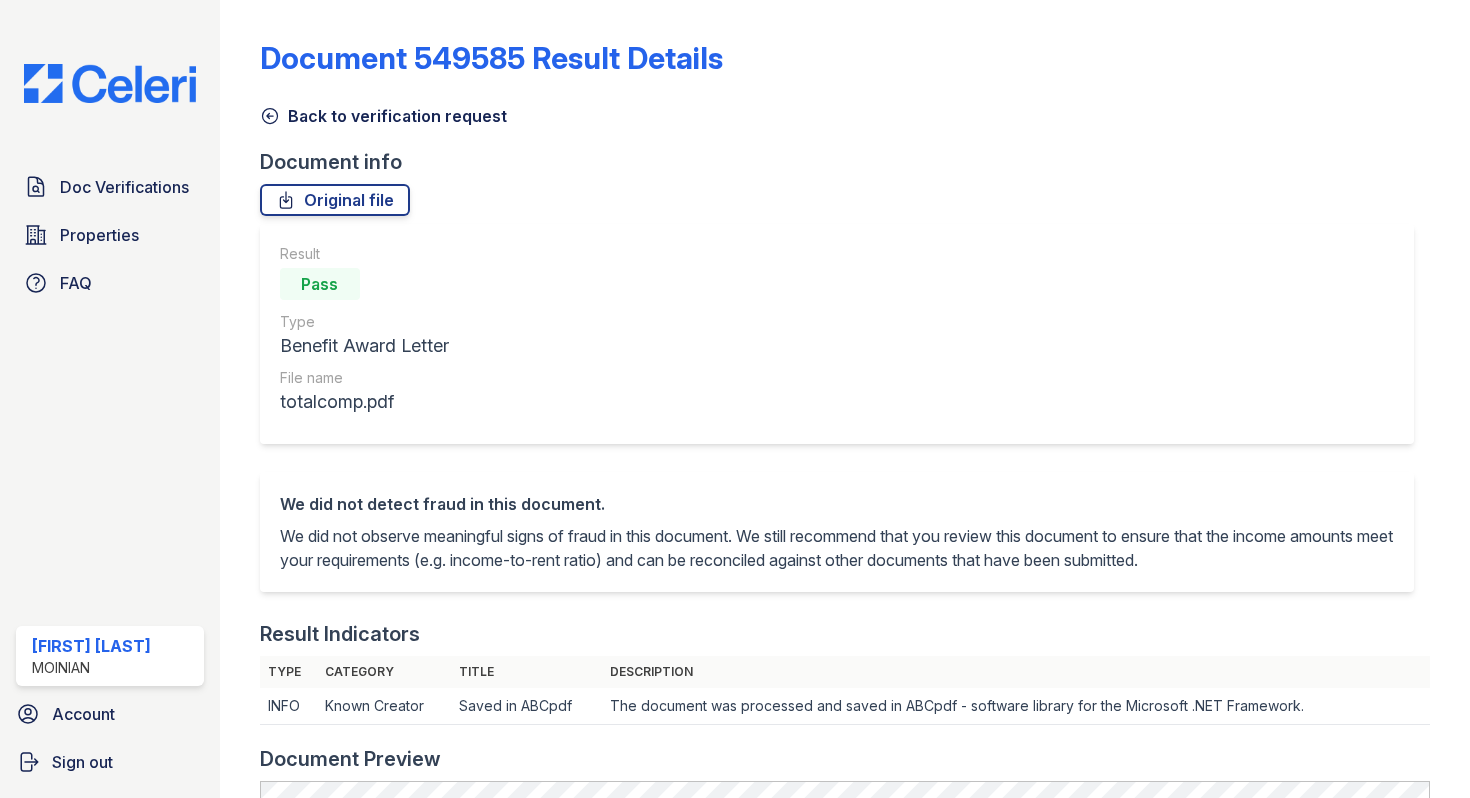 scroll, scrollTop: 0, scrollLeft: 0, axis: both 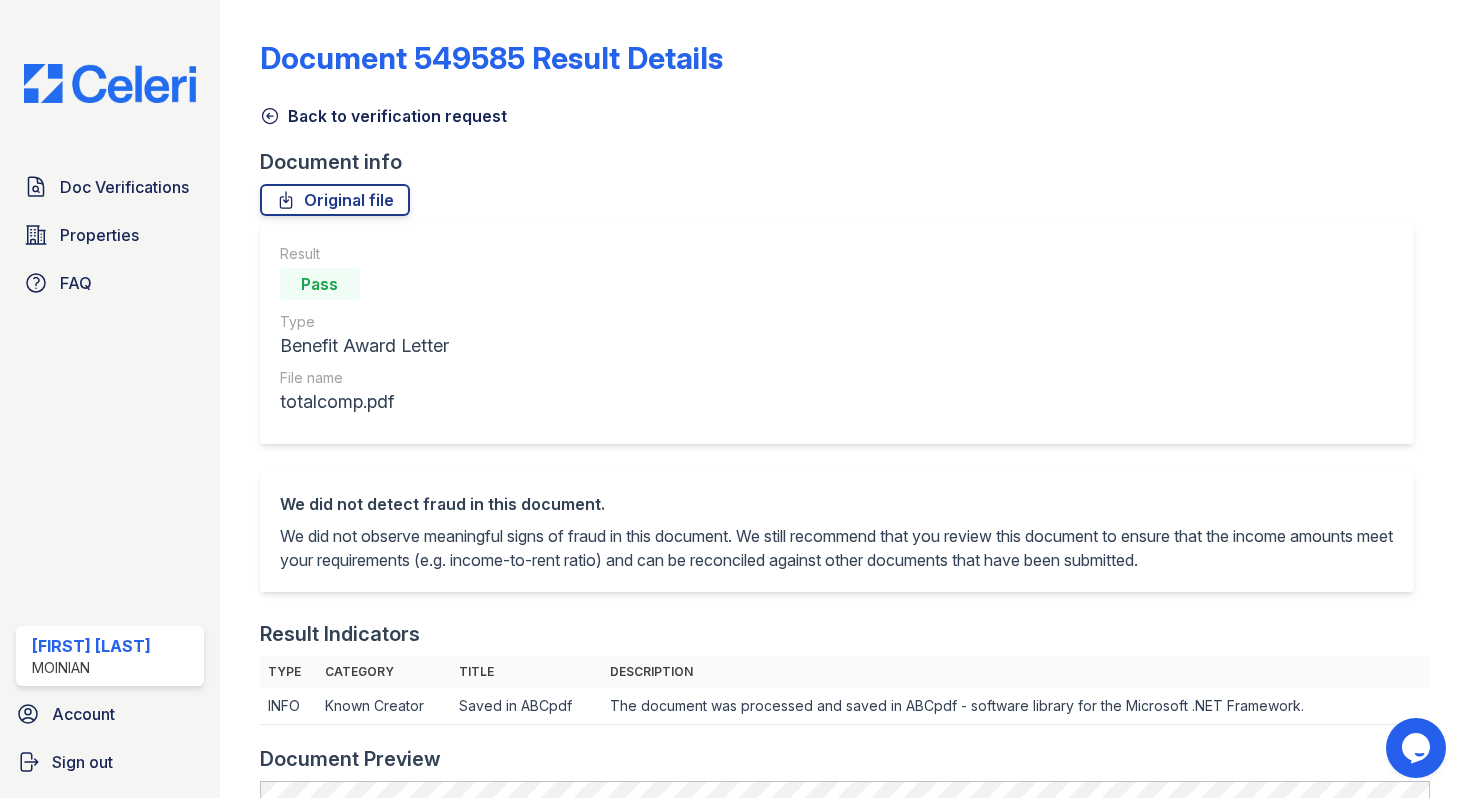click 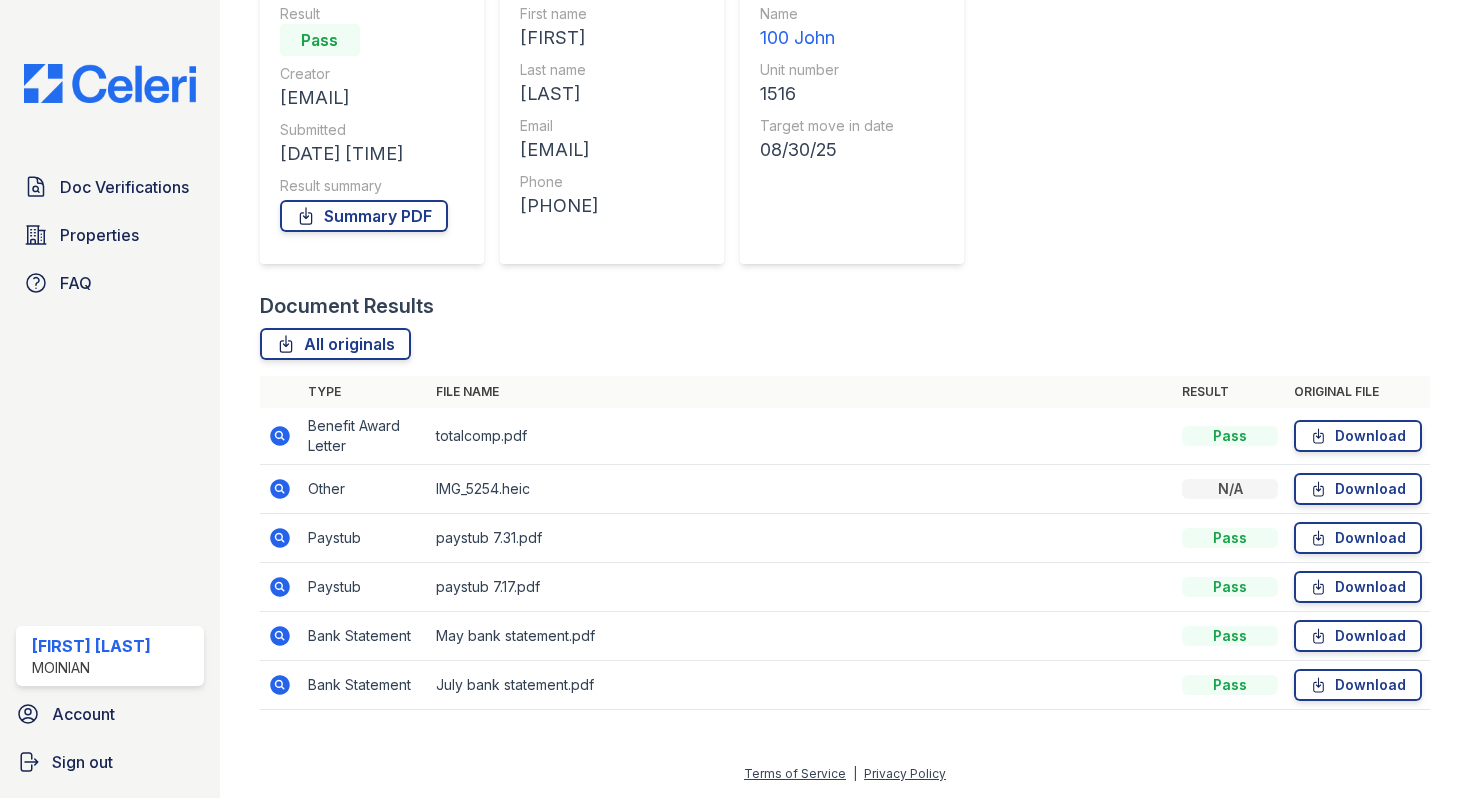 scroll, scrollTop: 197, scrollLeft: 0, axis: vertical 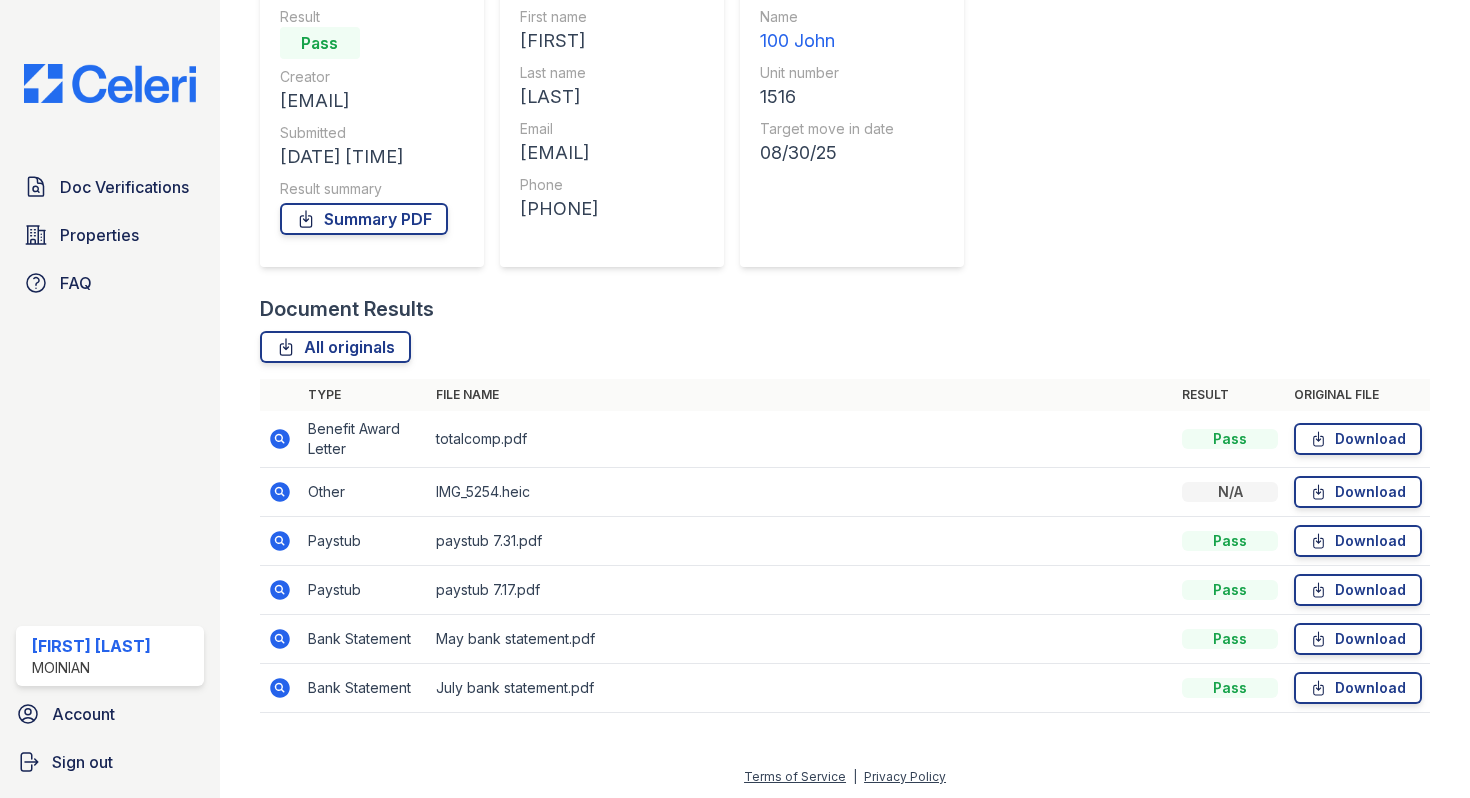 click 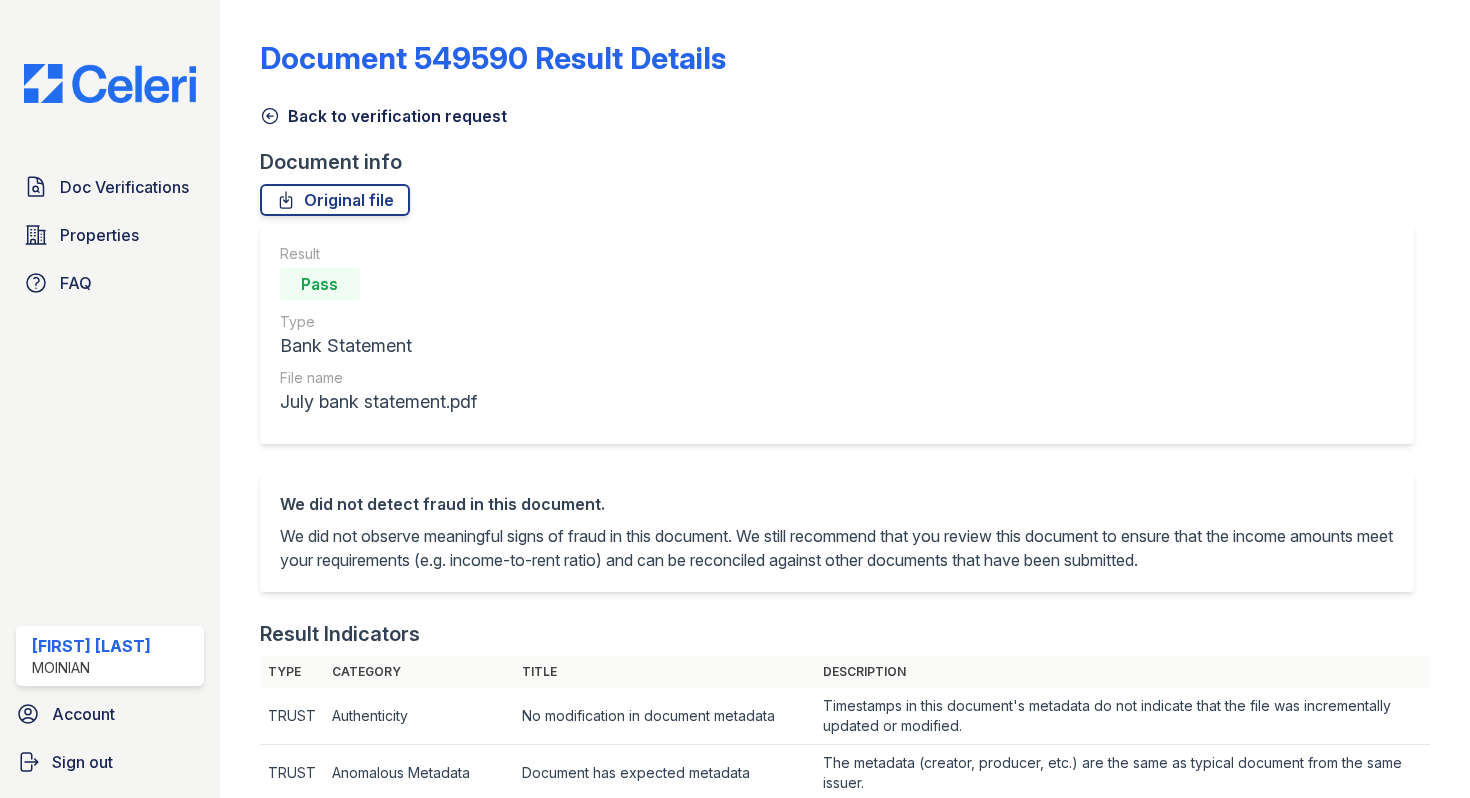 scroll, scrollTop: 0, scrollLeft: 0, axis: both 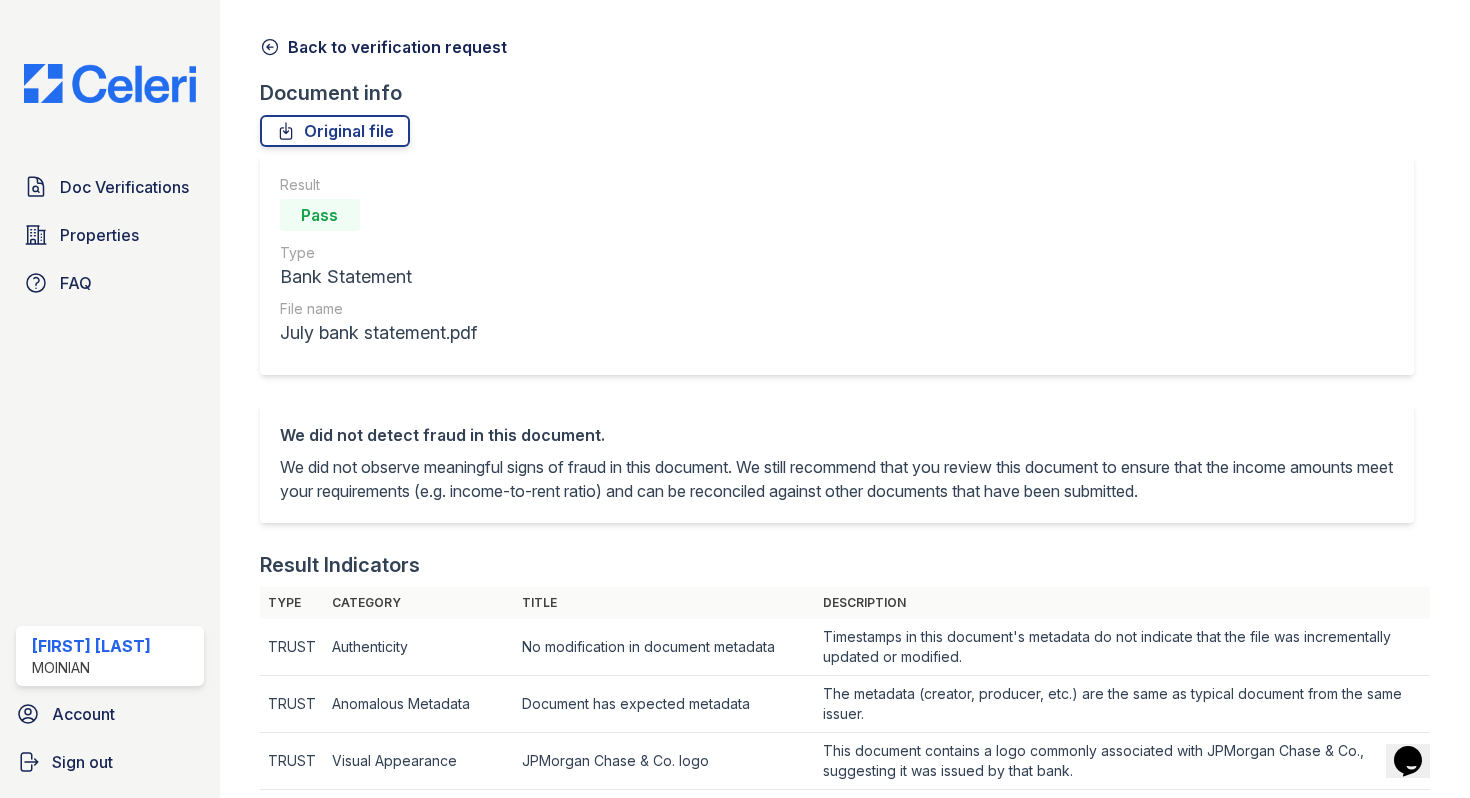 click 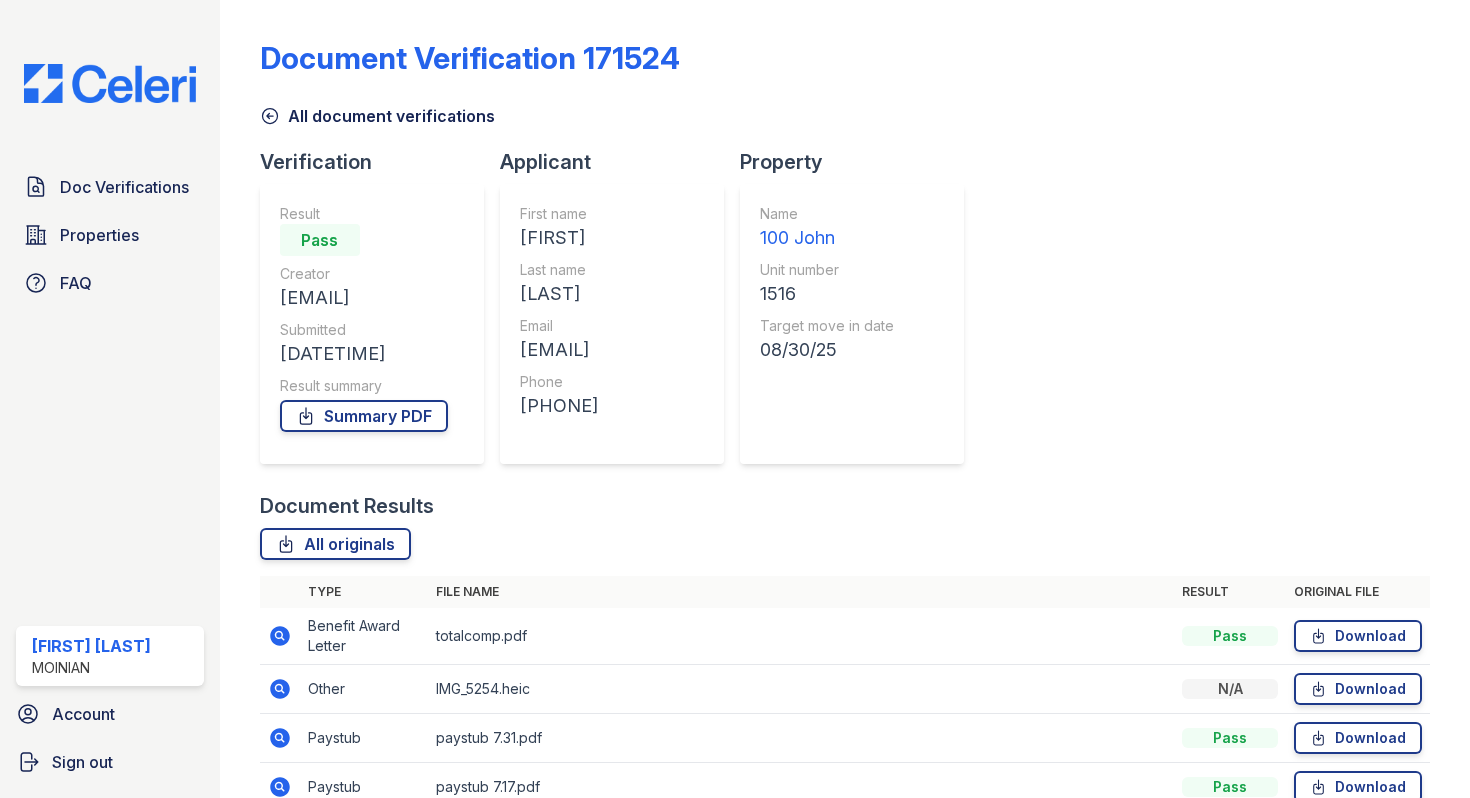 click 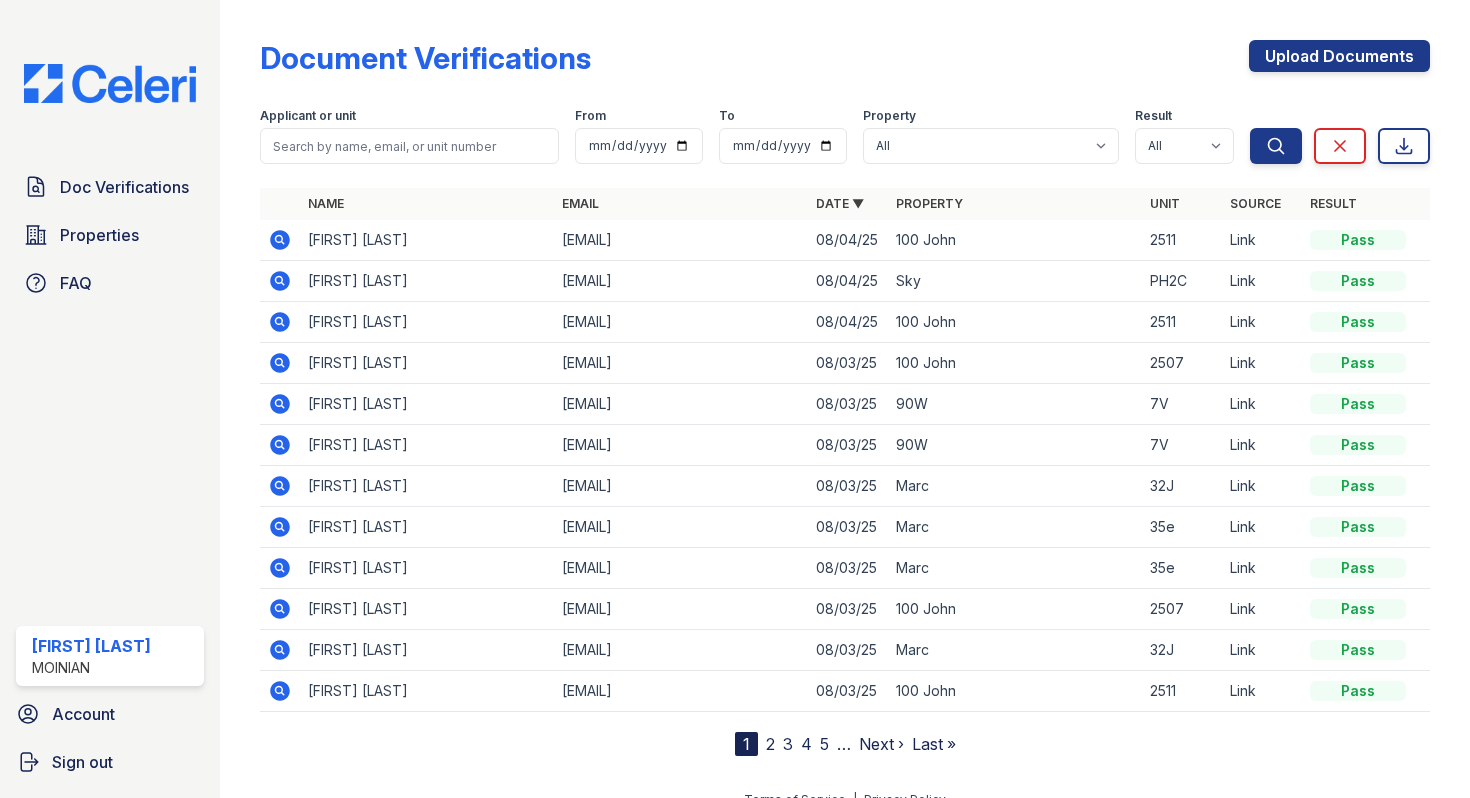 click on "Applicant or unit" at bounding box center [409, 118] 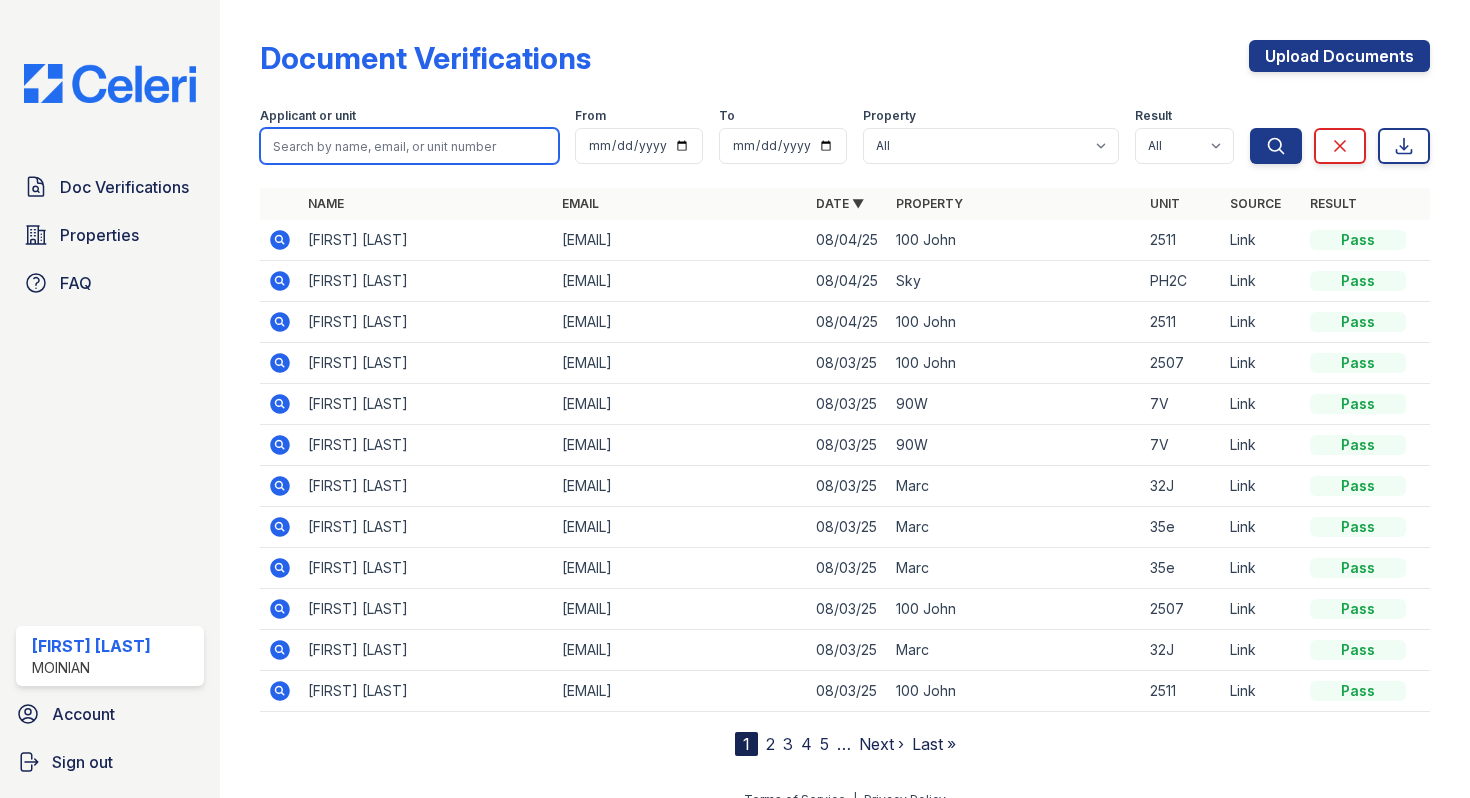 click at bounding box center (409, 146) 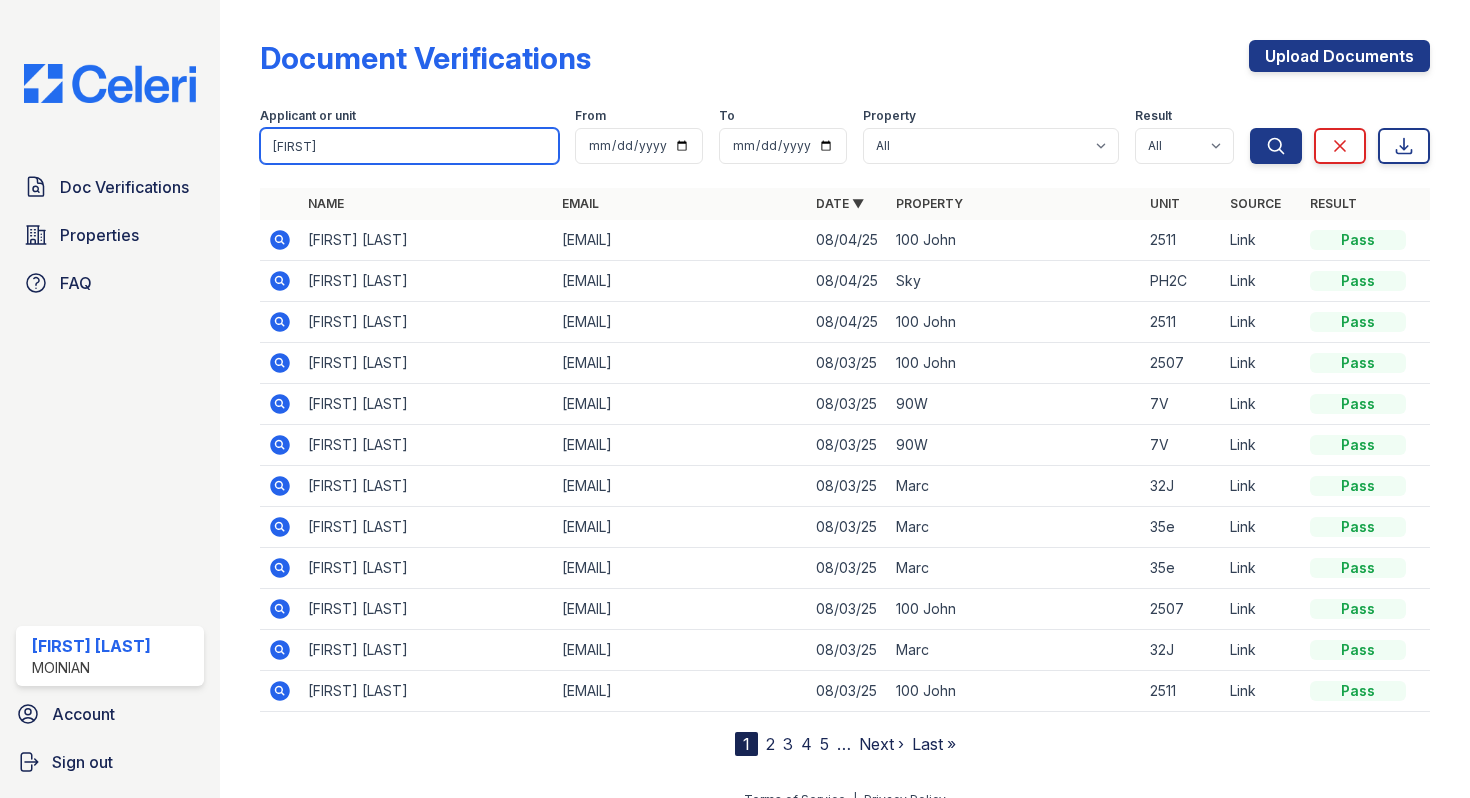 type on "megan" 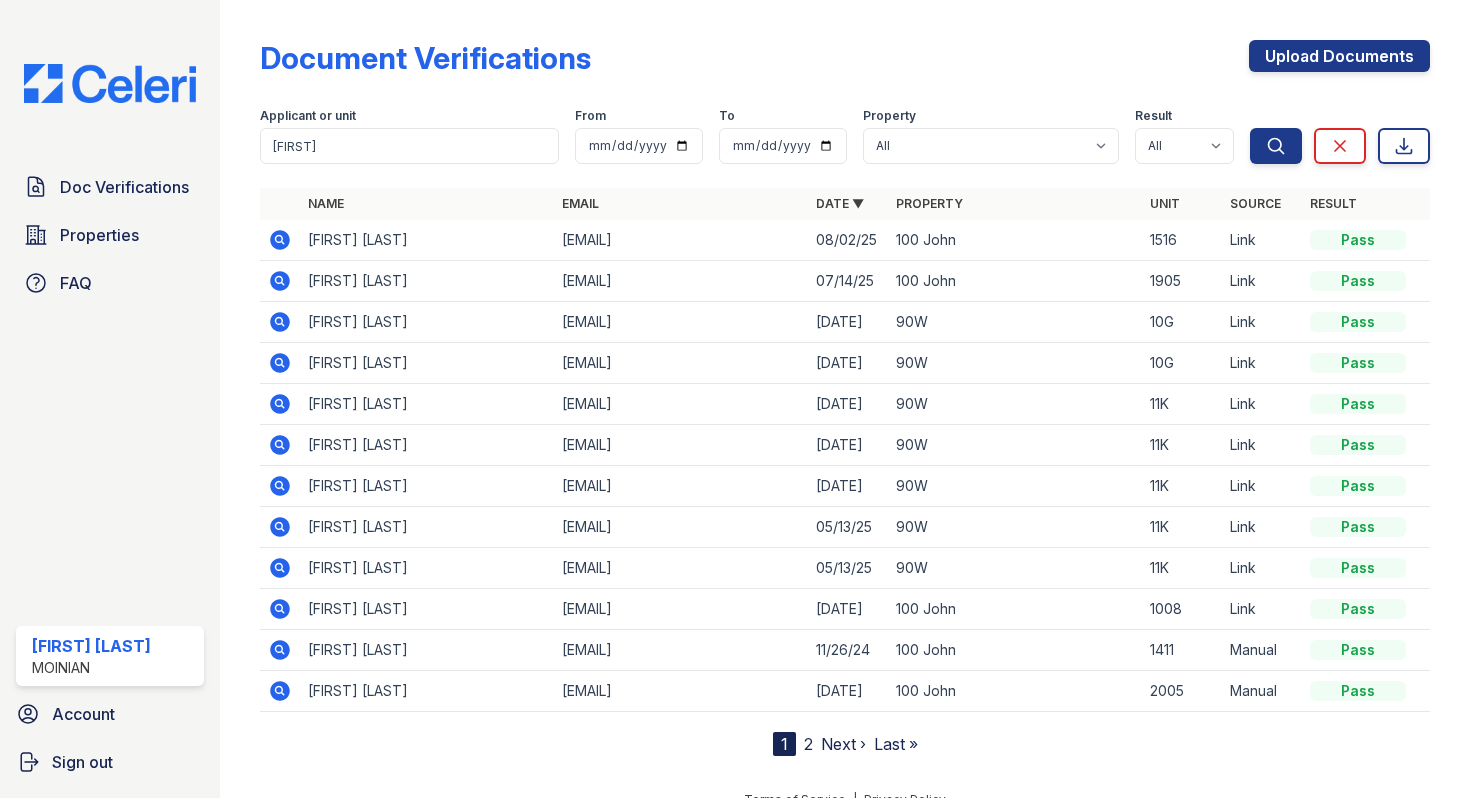 click 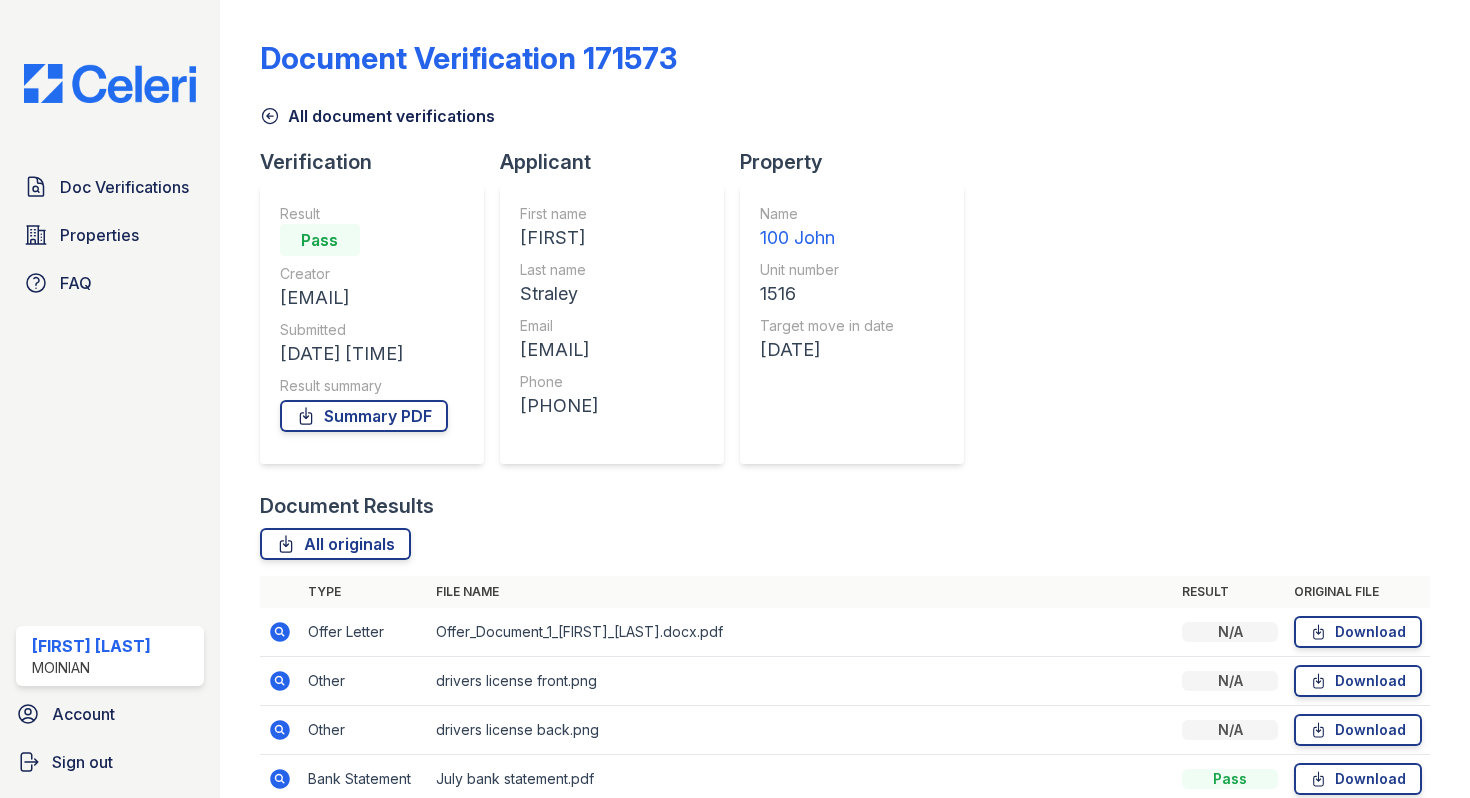 scroll, scrollTop: 0, scrollLeft: 0, axis: both 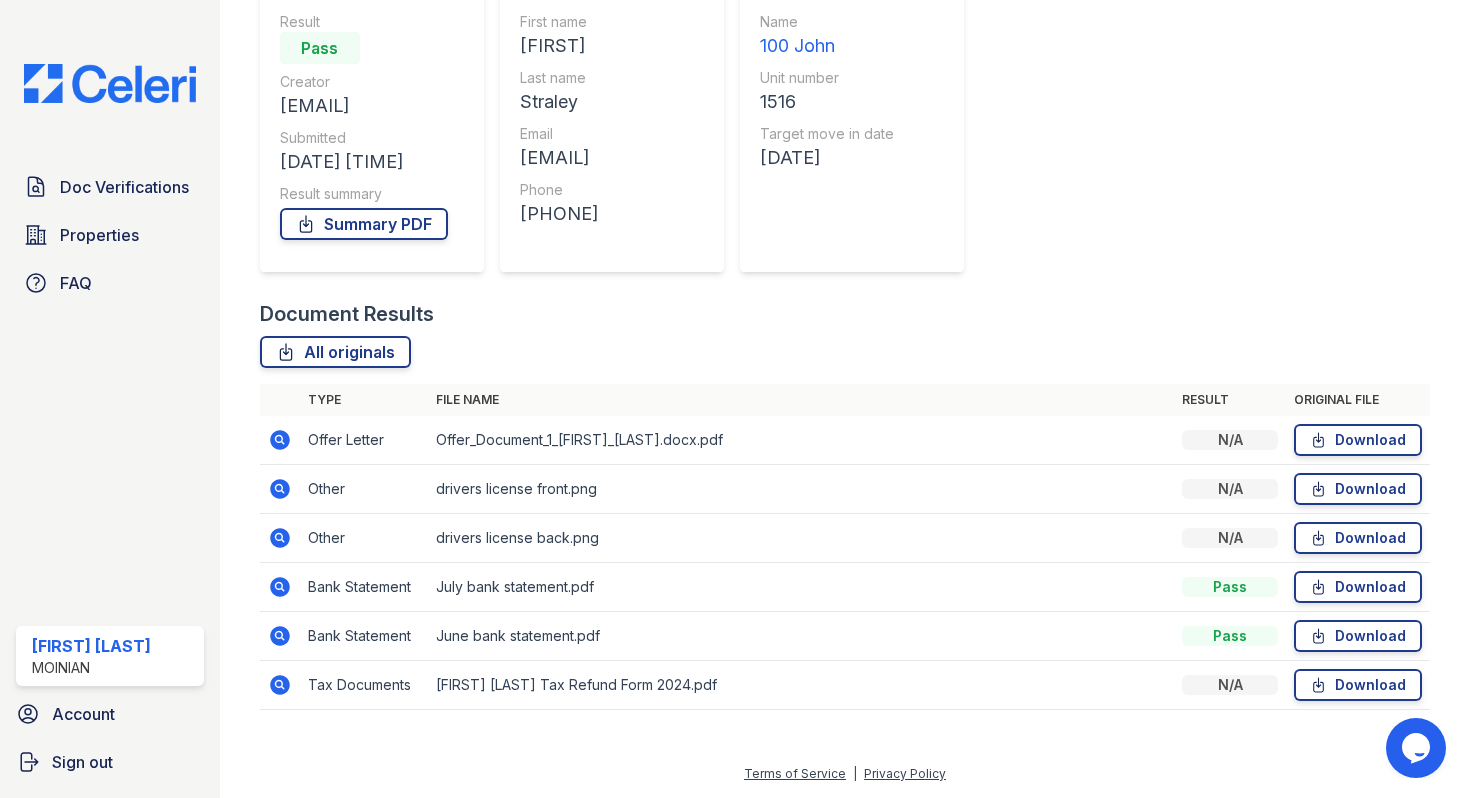 click 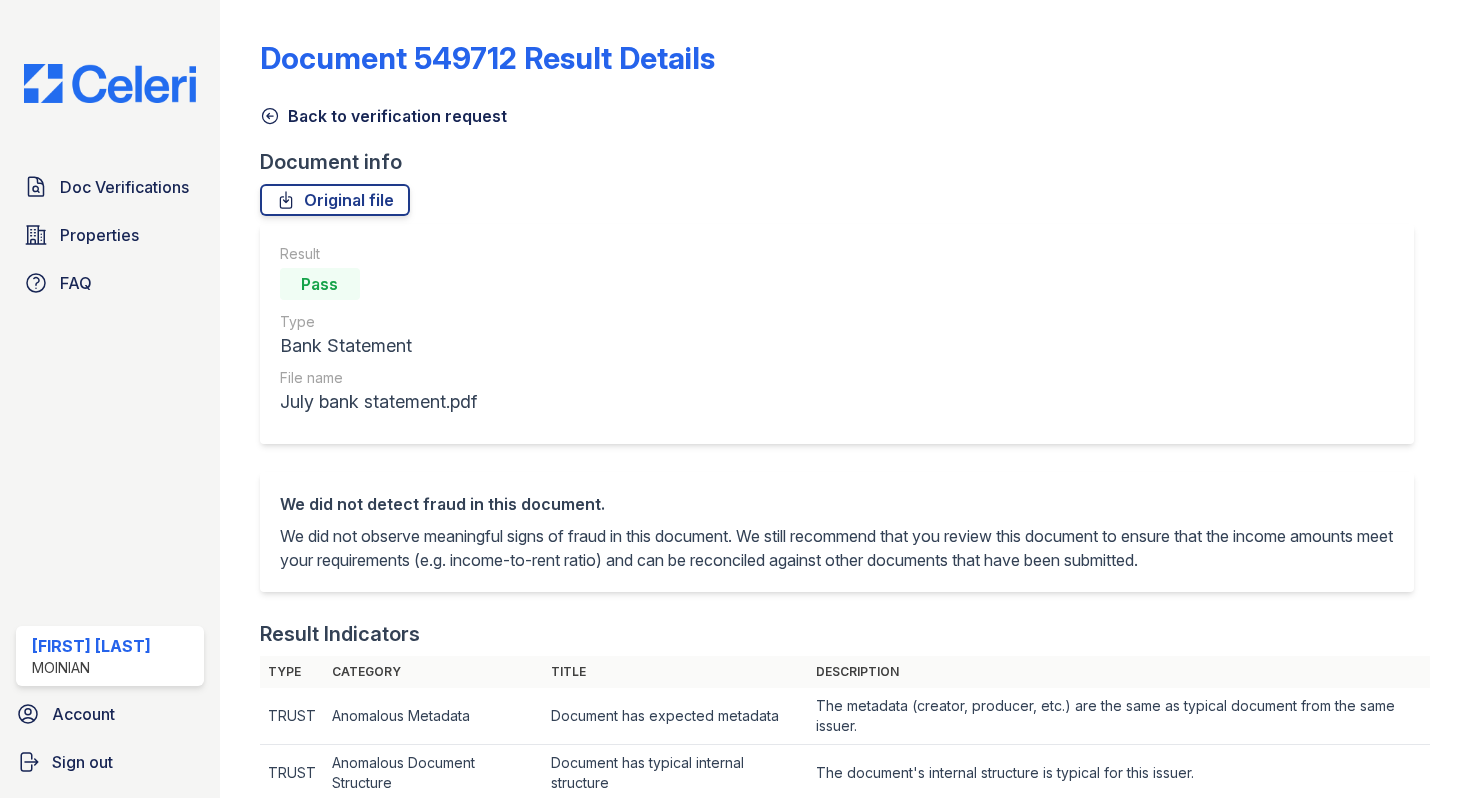 scroll, scrollTop: 0, scrollLeft: 0, axis: both 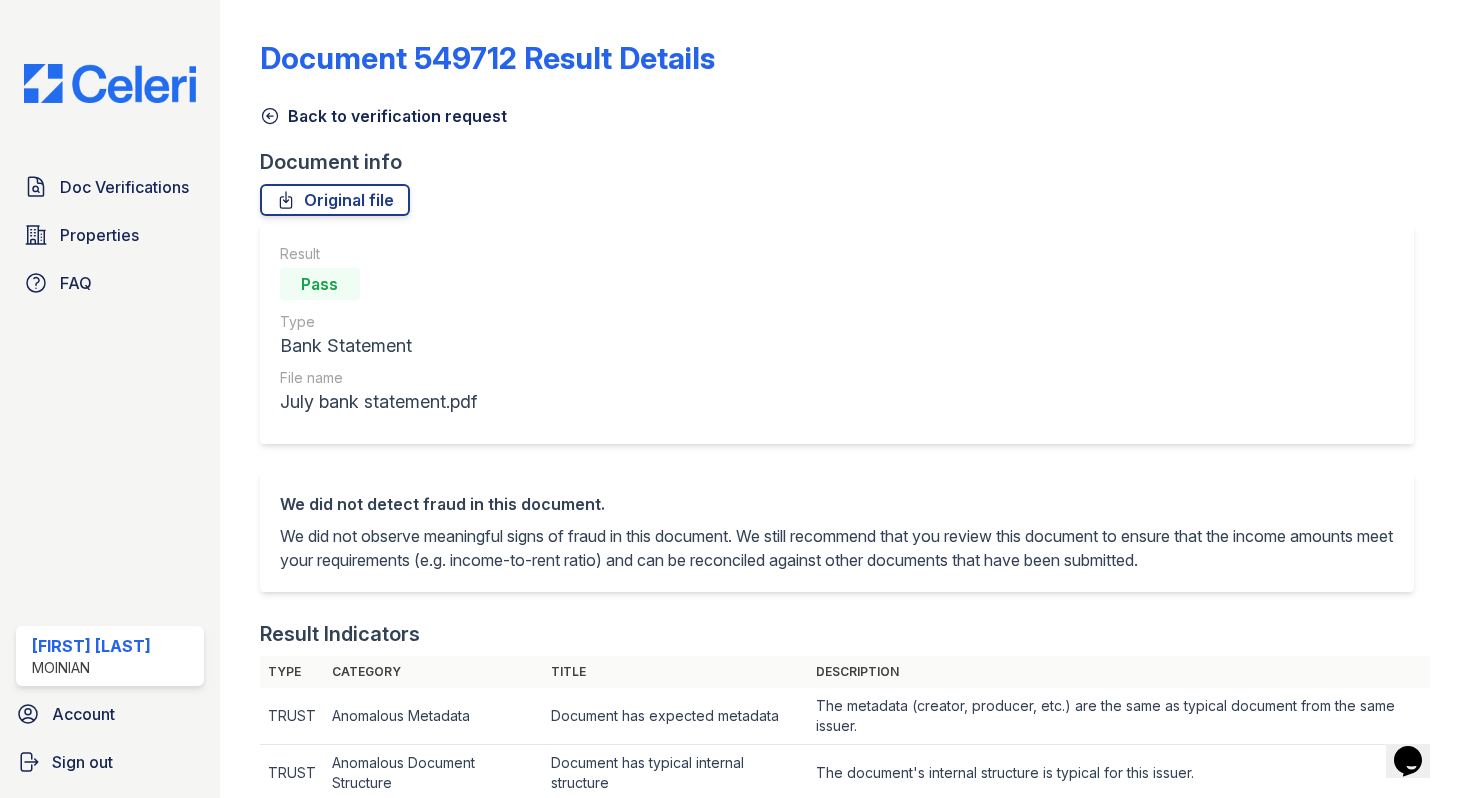 click on "Document 549712 Result Details
Back to verification request
Document info
Original file
Result
Pass
Type
Bank Statement
File name
July bank statement.pdf
We did not detect fraud in this document.
We did not observe meaningful signs of fraud in this document. We still recommend that you review this document to ensure that the income amounts meet your requirements (e.g. income-to-rent ratio) and can be reconciled against other documents that have been submitted.
Result Indicators
Type
Category
Title
Description
TRUST
Anomalous Metadata
Document has expected metadata
The metadata (creator, producer, etc.) are the same as typical document from the same issuer.
TRUST
Anomalous Document Structure" at bounding box center (845, 869) 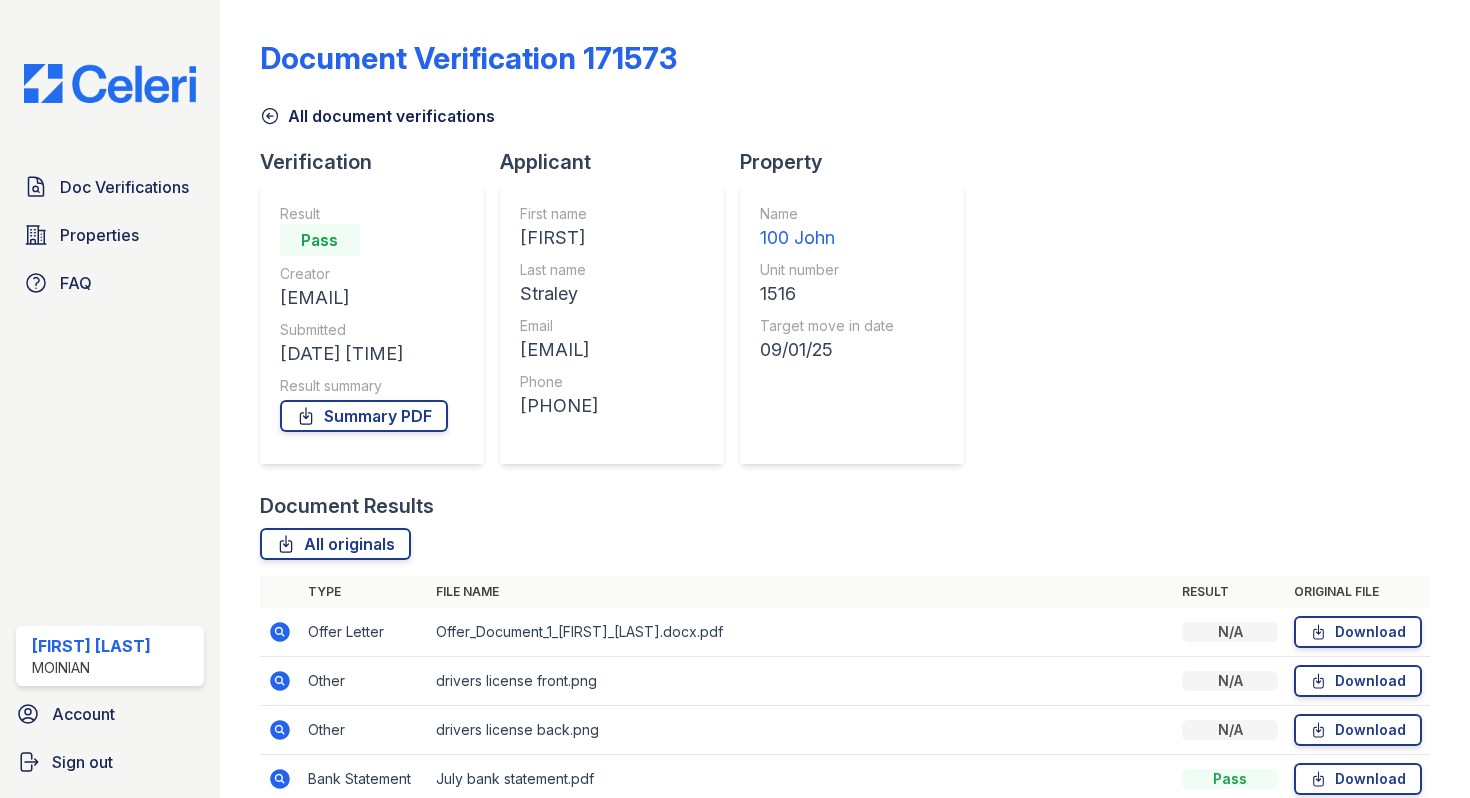 click on "All document verifications" at bounding box center (845, 110) 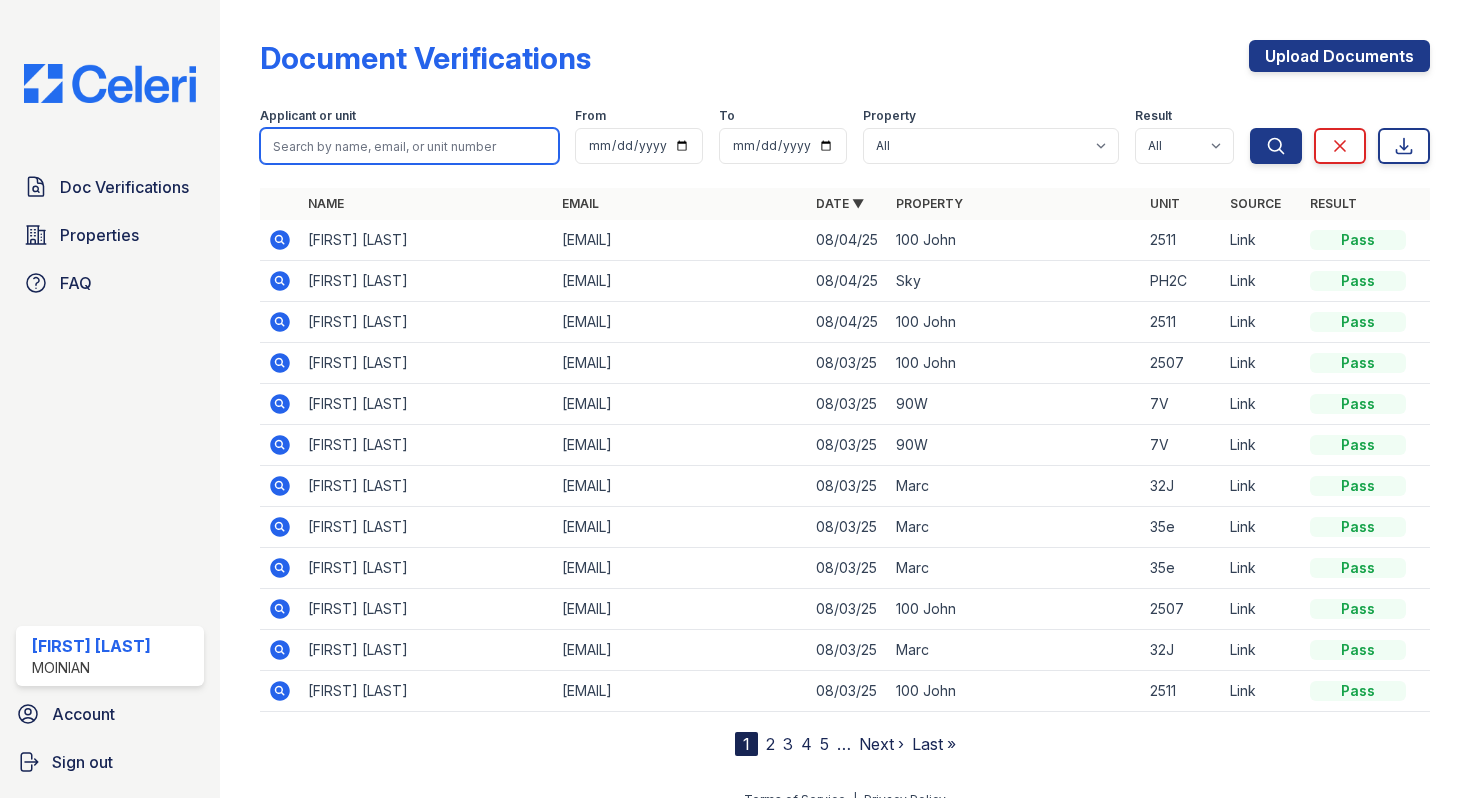 click at bounding box center (409, 146) 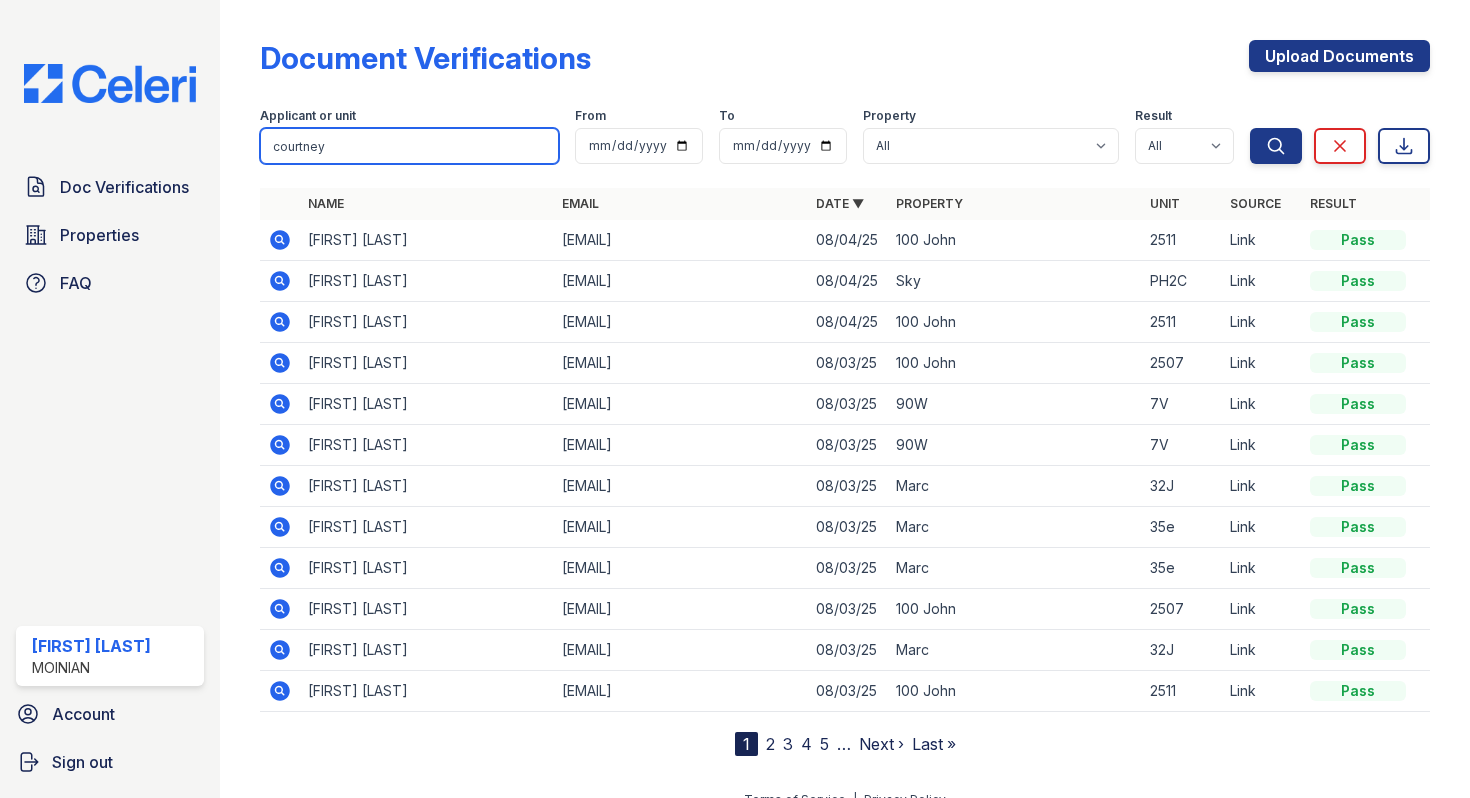 type on "courtney" 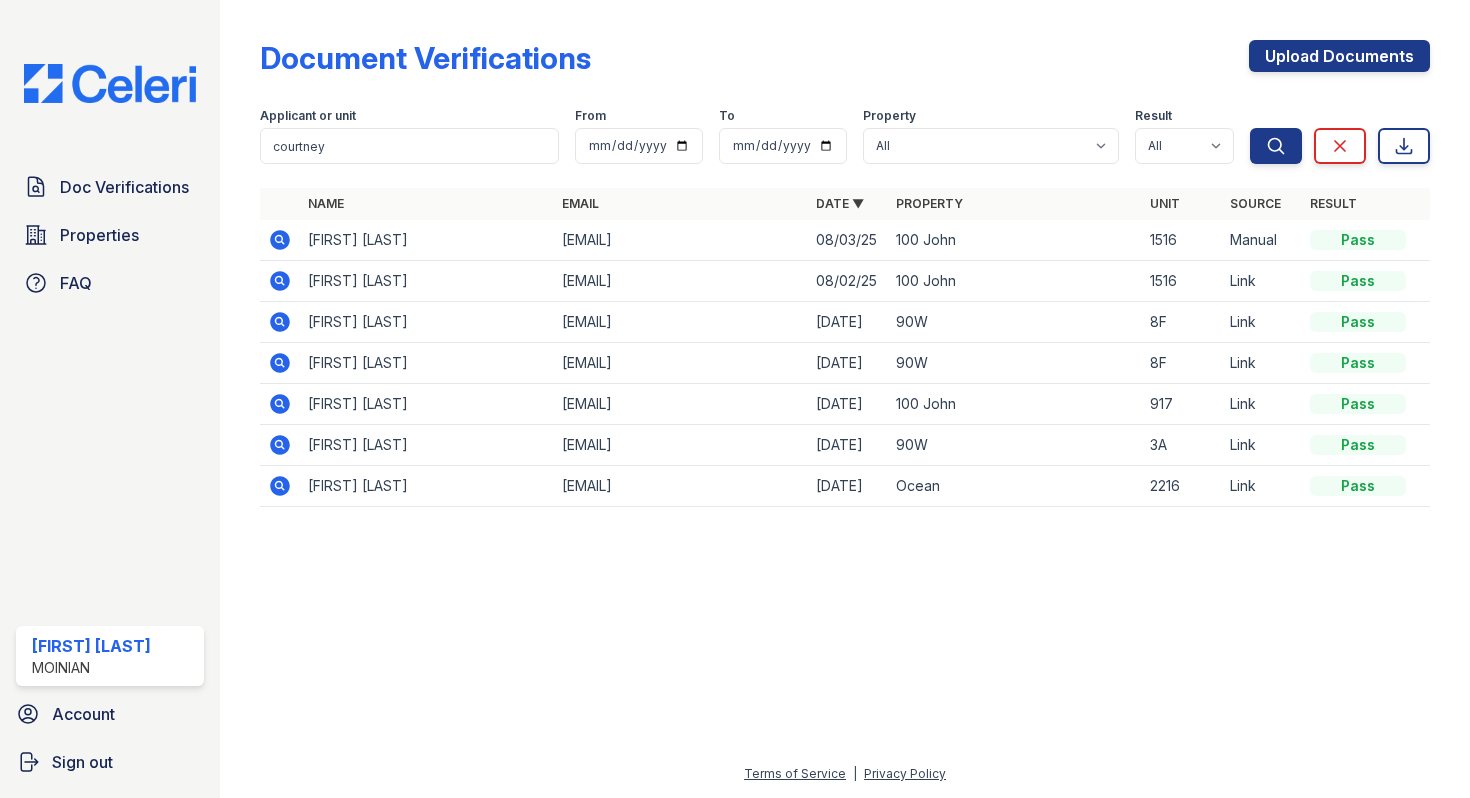 click 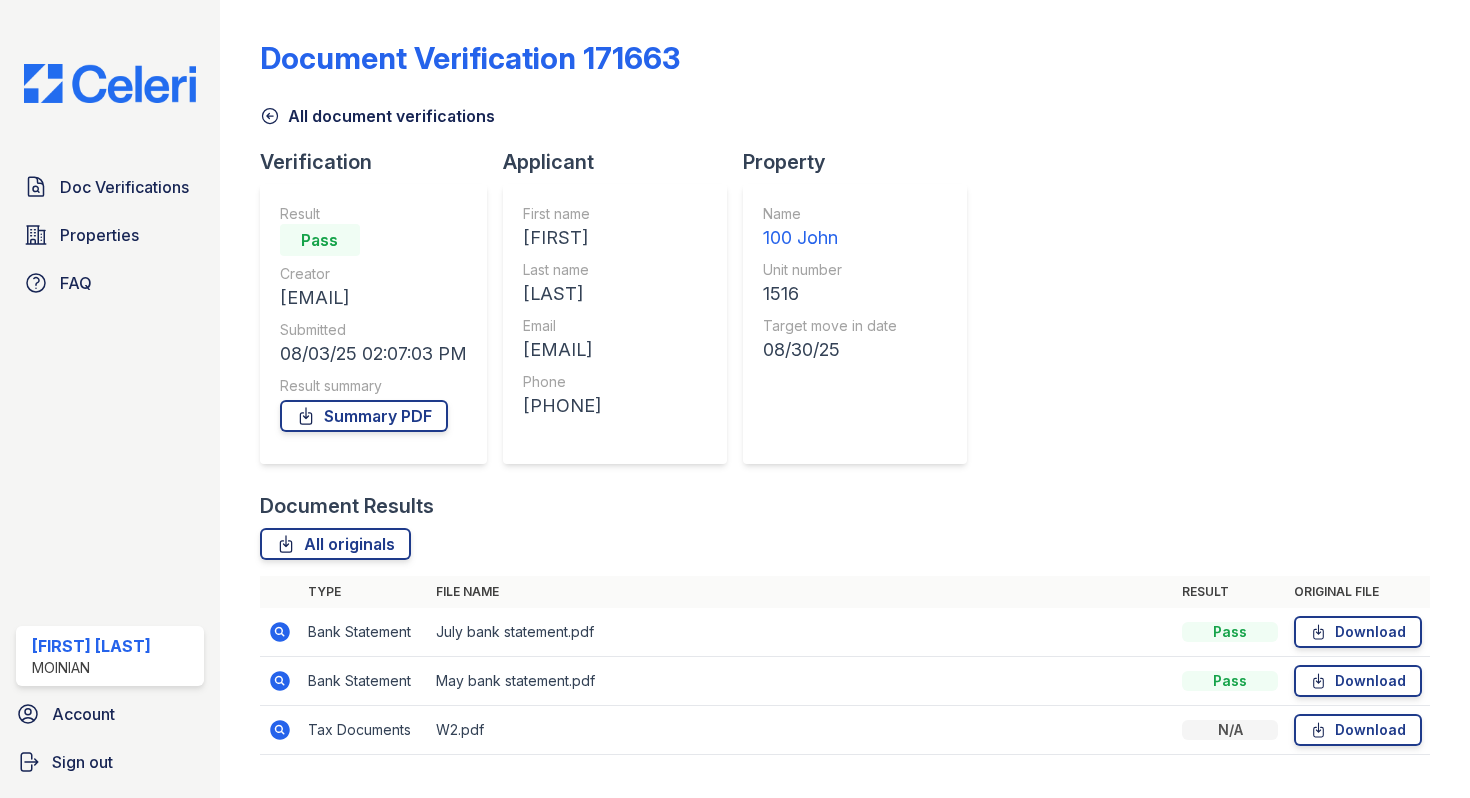 scroll, scrollTop: 0, scrollLeft: 0, axis: both 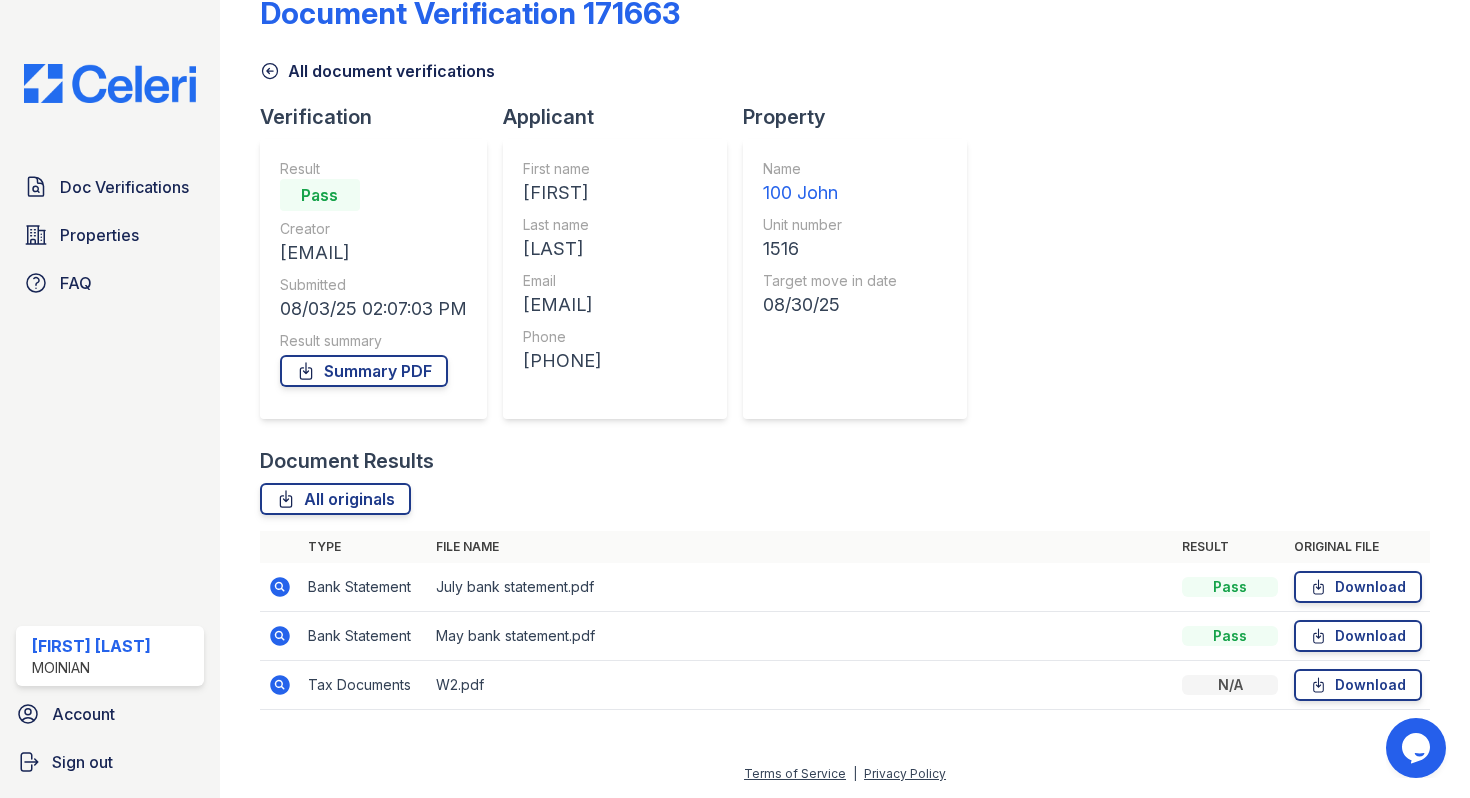 click 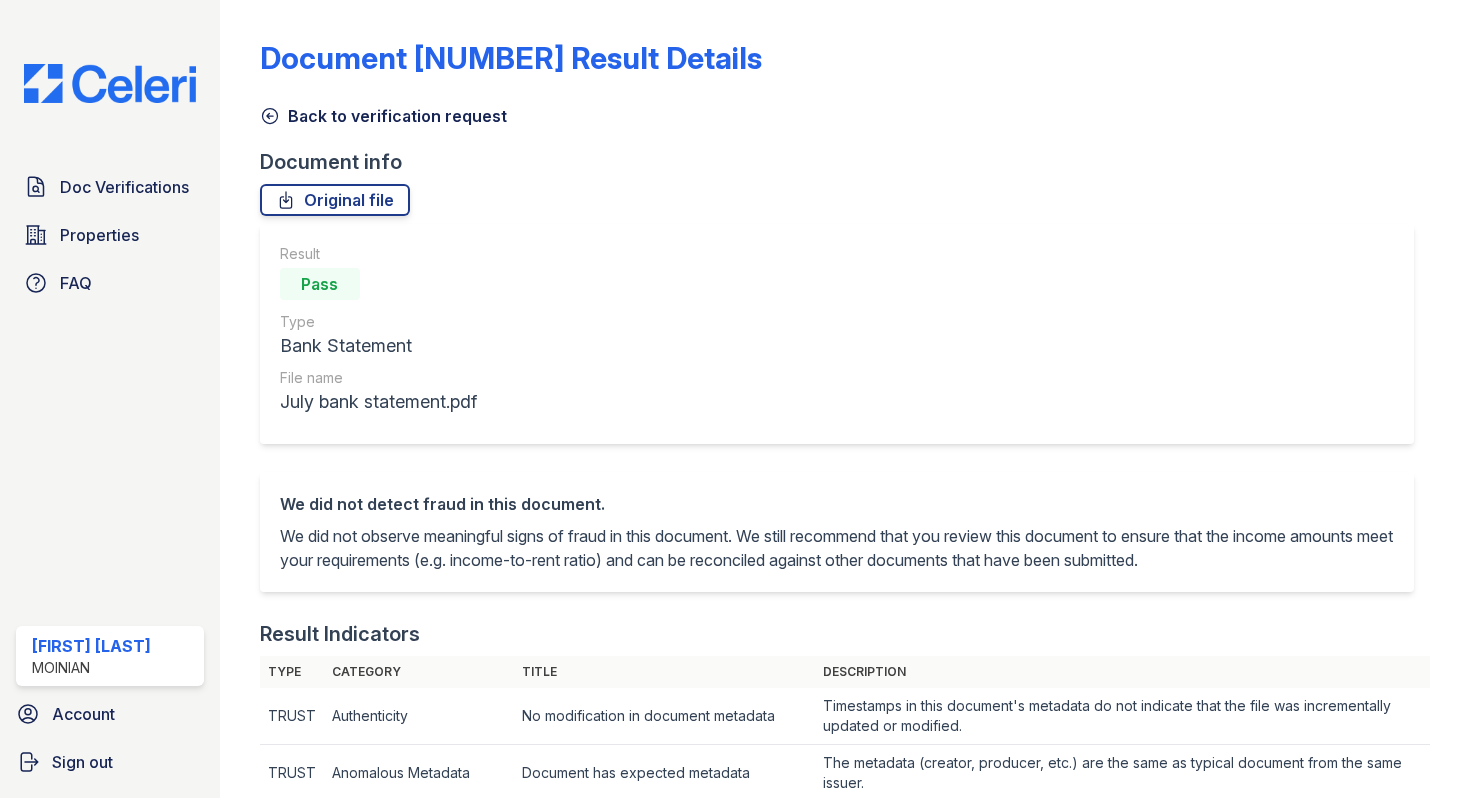 scroll, scrollTop: 0, scrollLeft: 0, axis: both 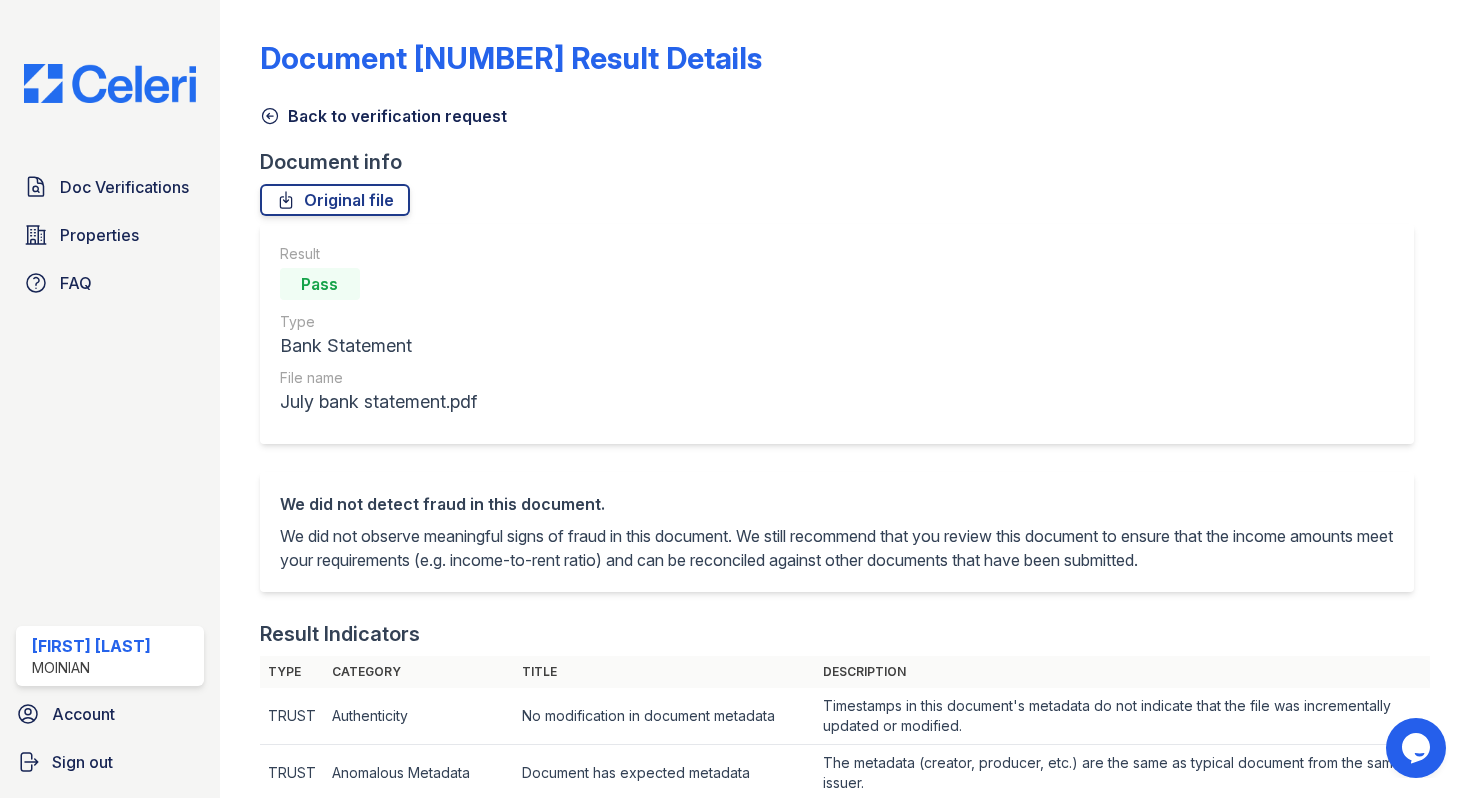 click 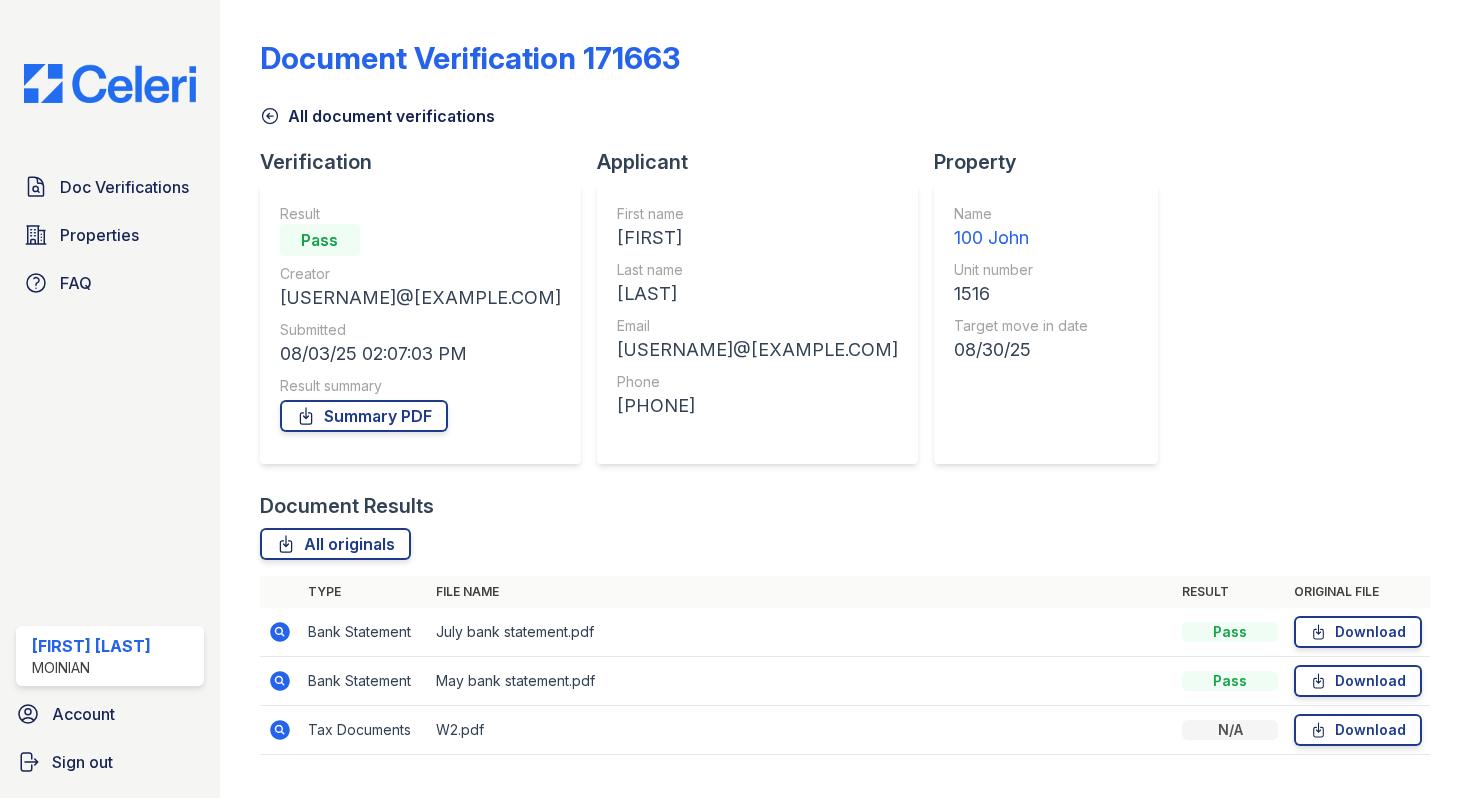 click 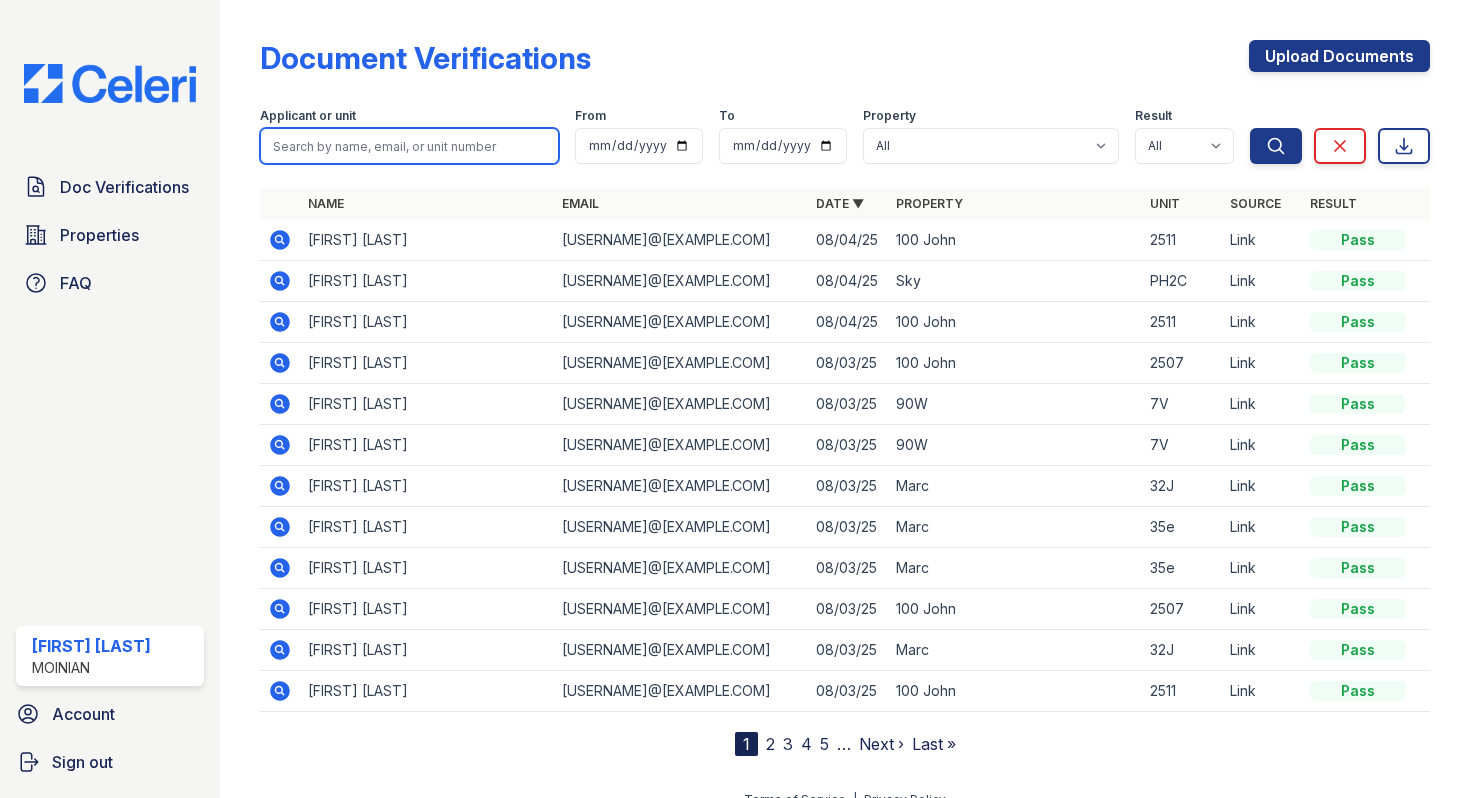 click at bounding box center (409, 146) 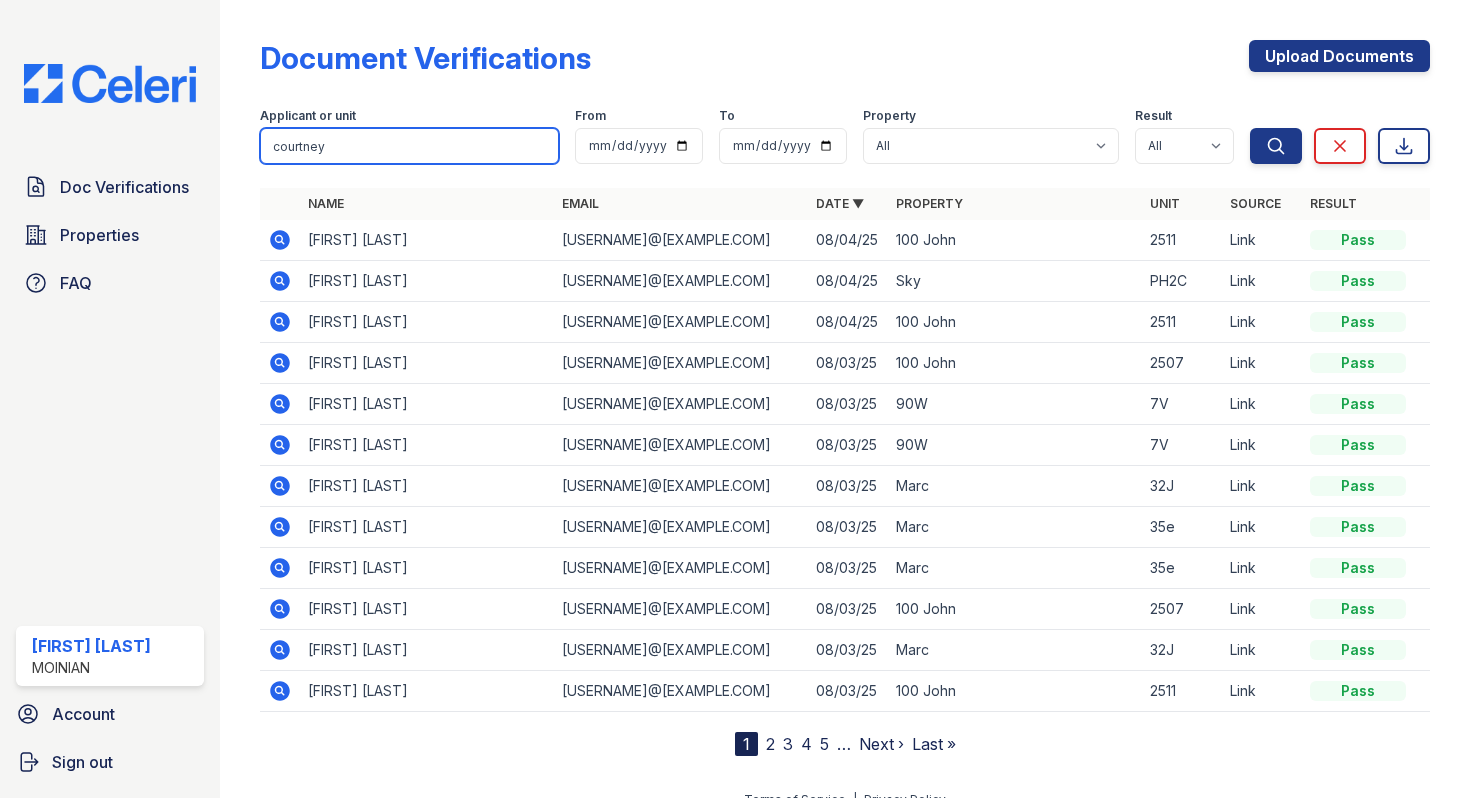 type on "courtney" 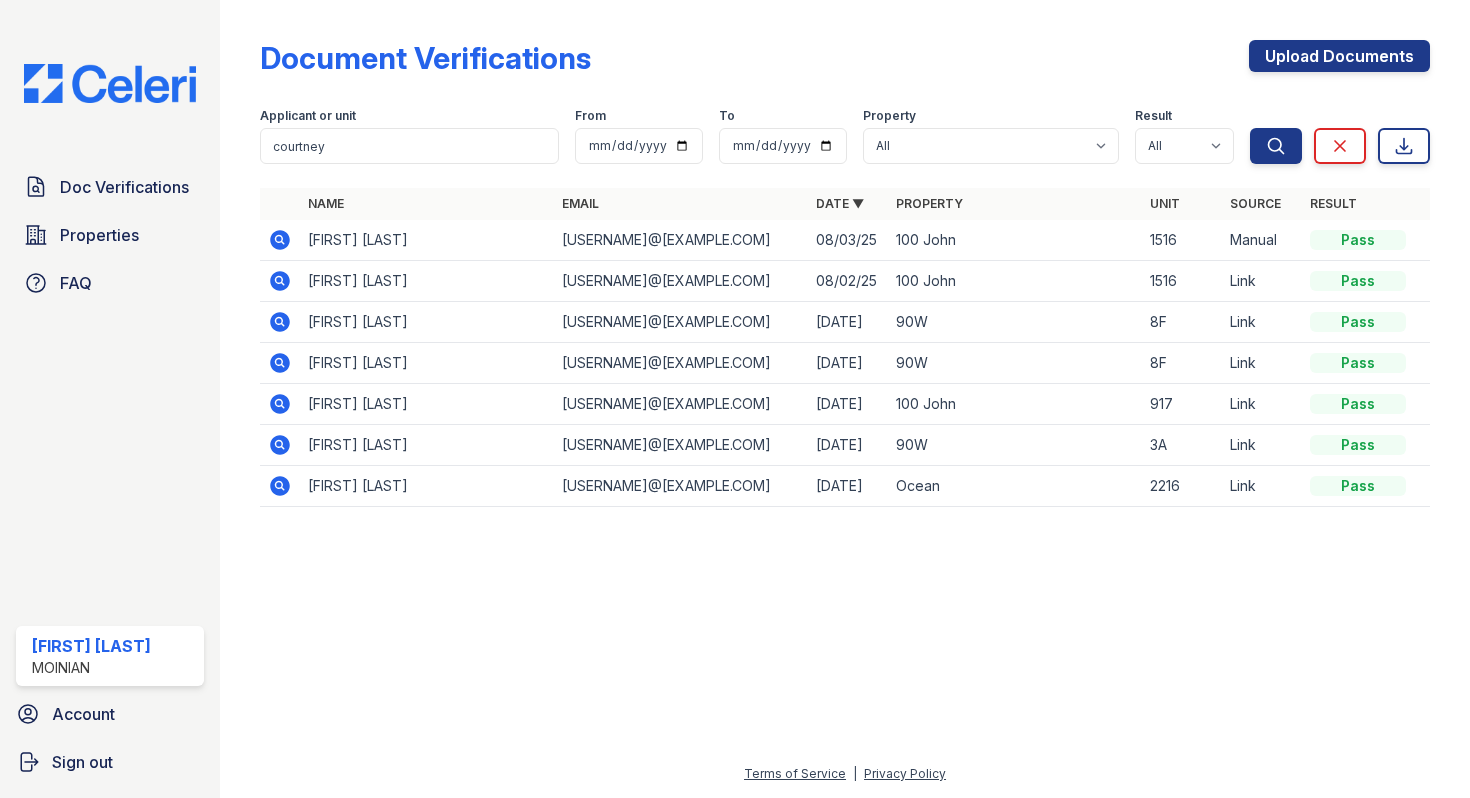 click 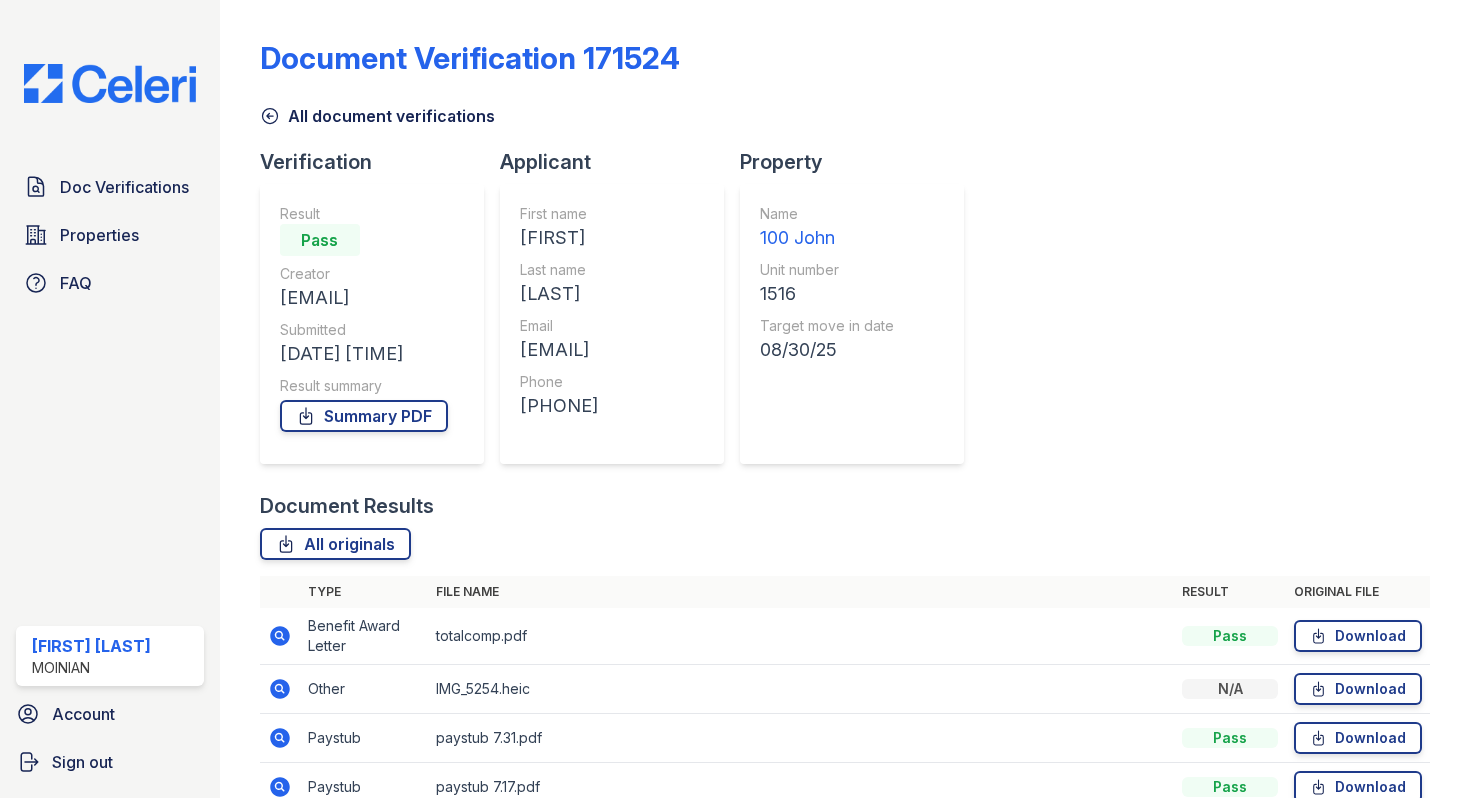 scroll, scrollTop: 0, scrollLeft: 0, axis: both 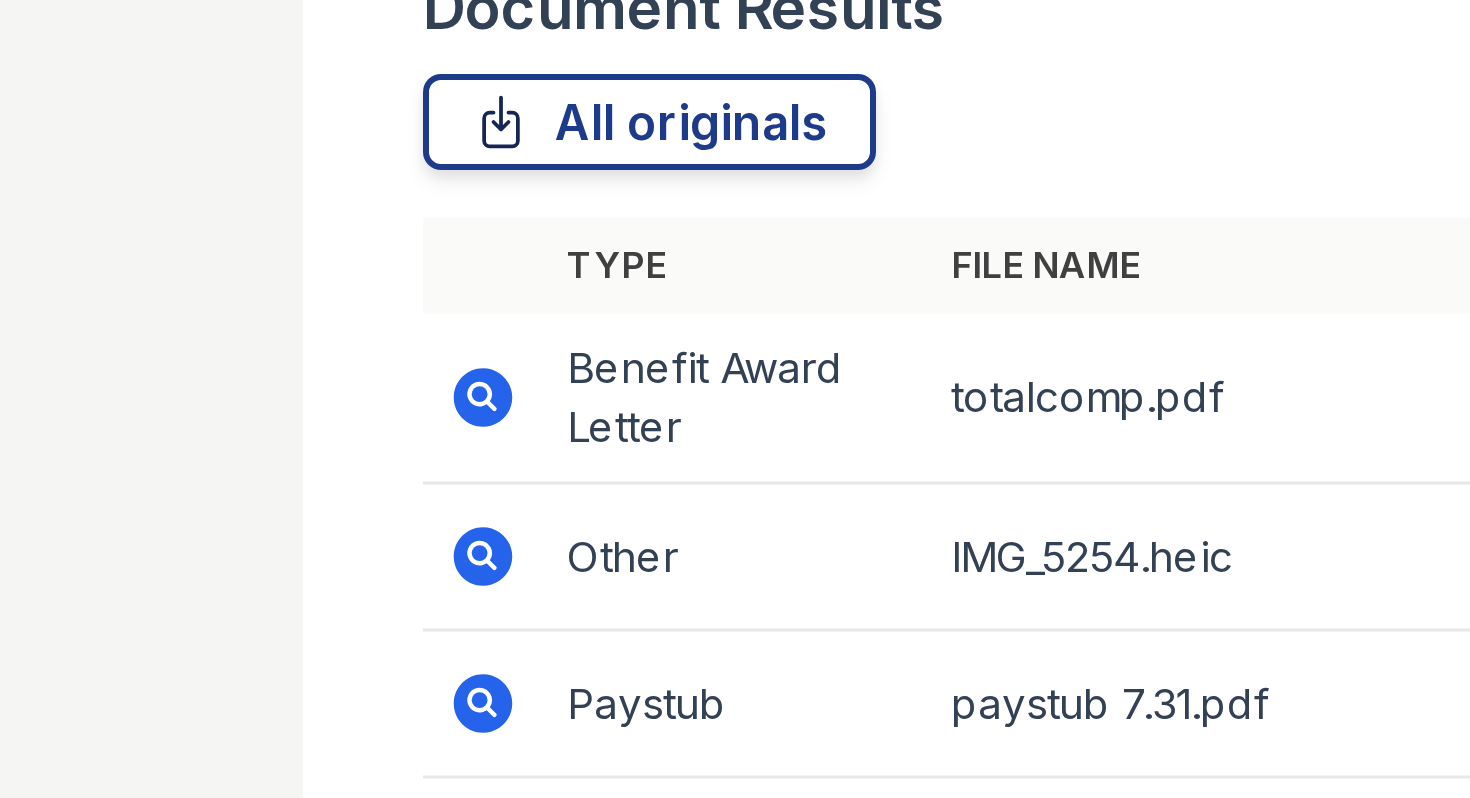 click 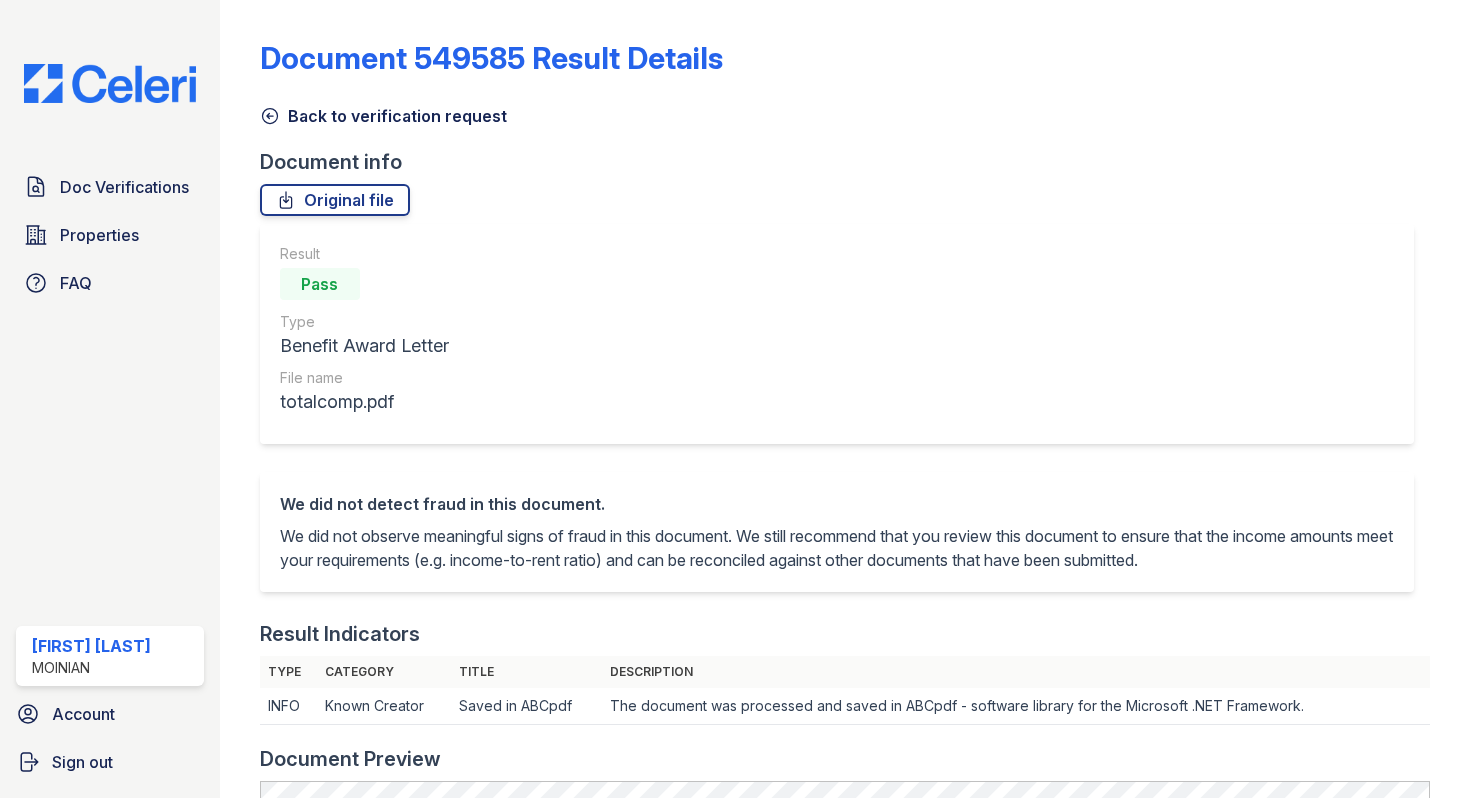 scroll, scrollTop: 0, scrollLeft: 0, axis: both 